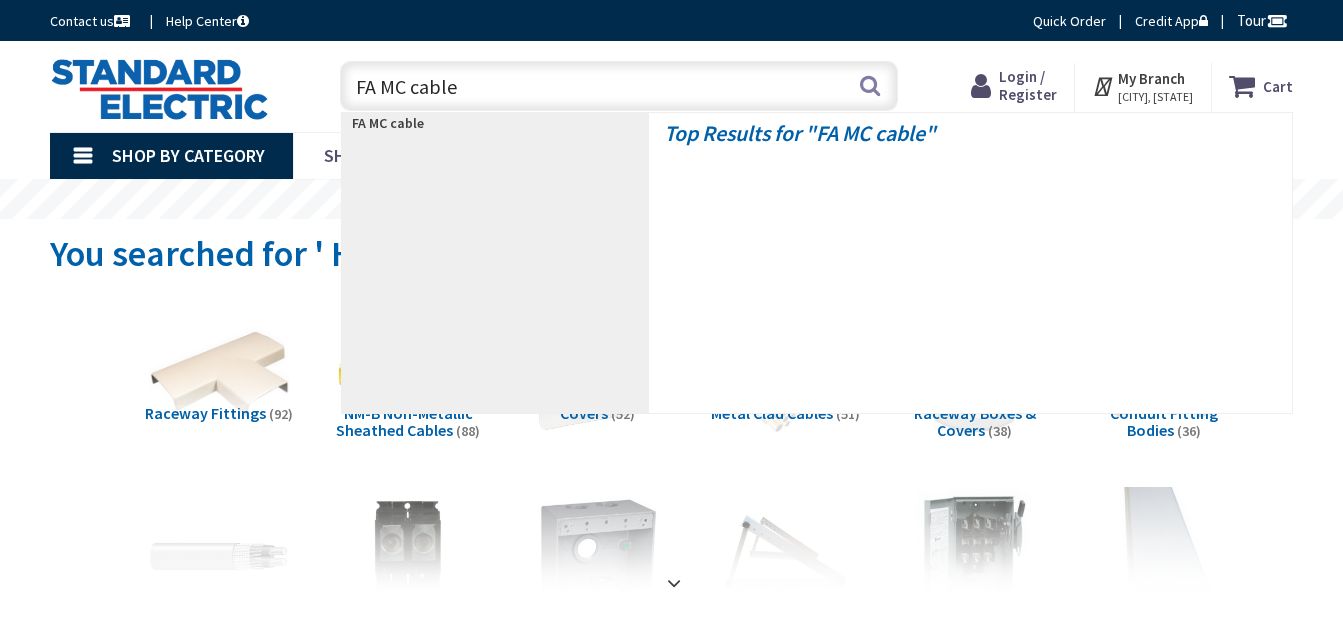 scroll, scrollTop: 0, scrollLeft: 0, axis: both 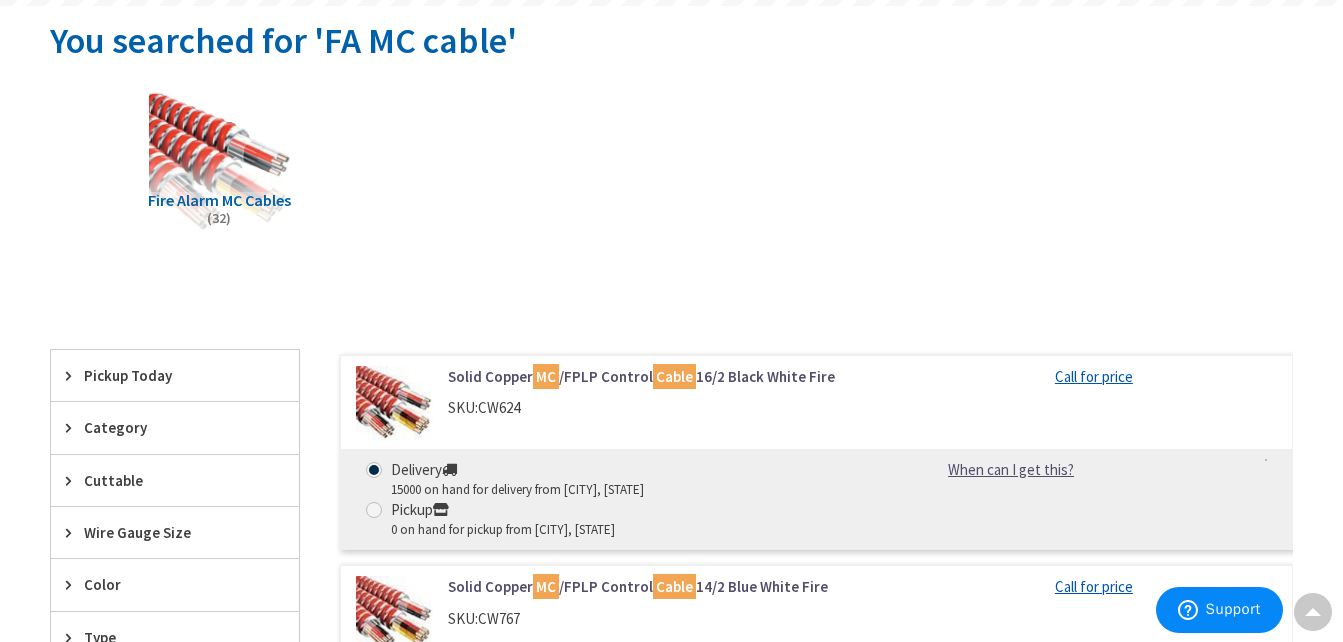 click on "Solid Copper  MC /FPLP Control  Cable  16/2 Black White Fire" at bounding box center [664, 376] 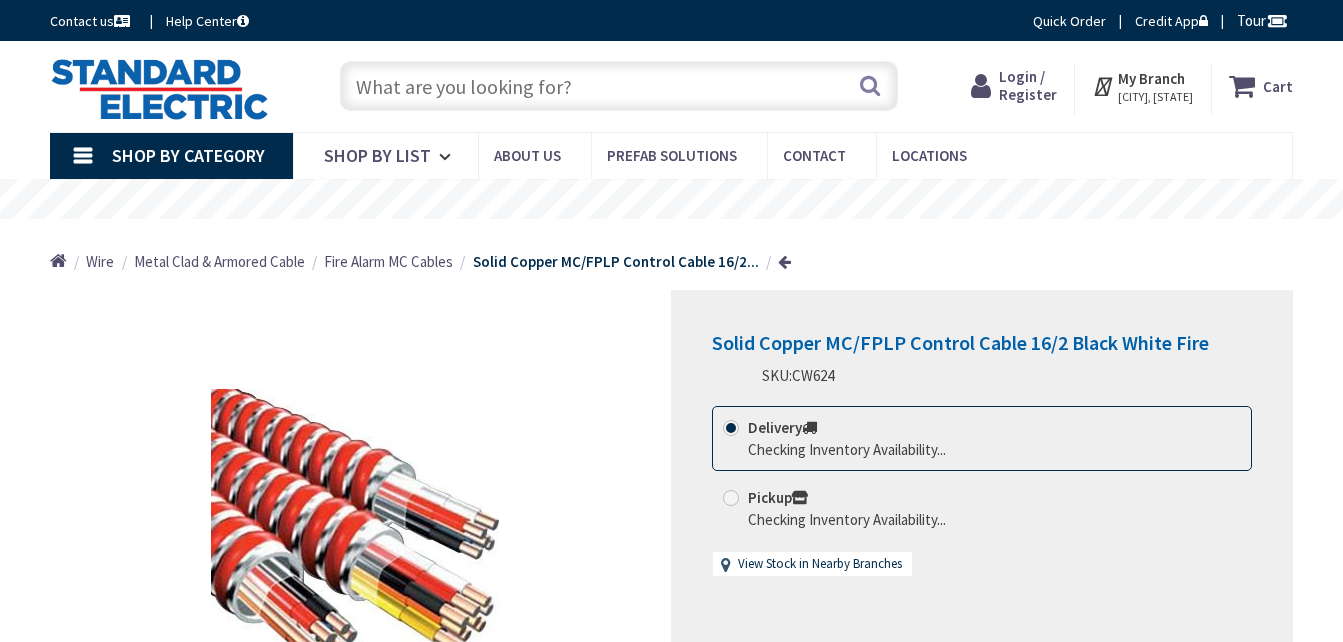 scroll, scrollTop: 0, scrollLeft: 0, axis: both 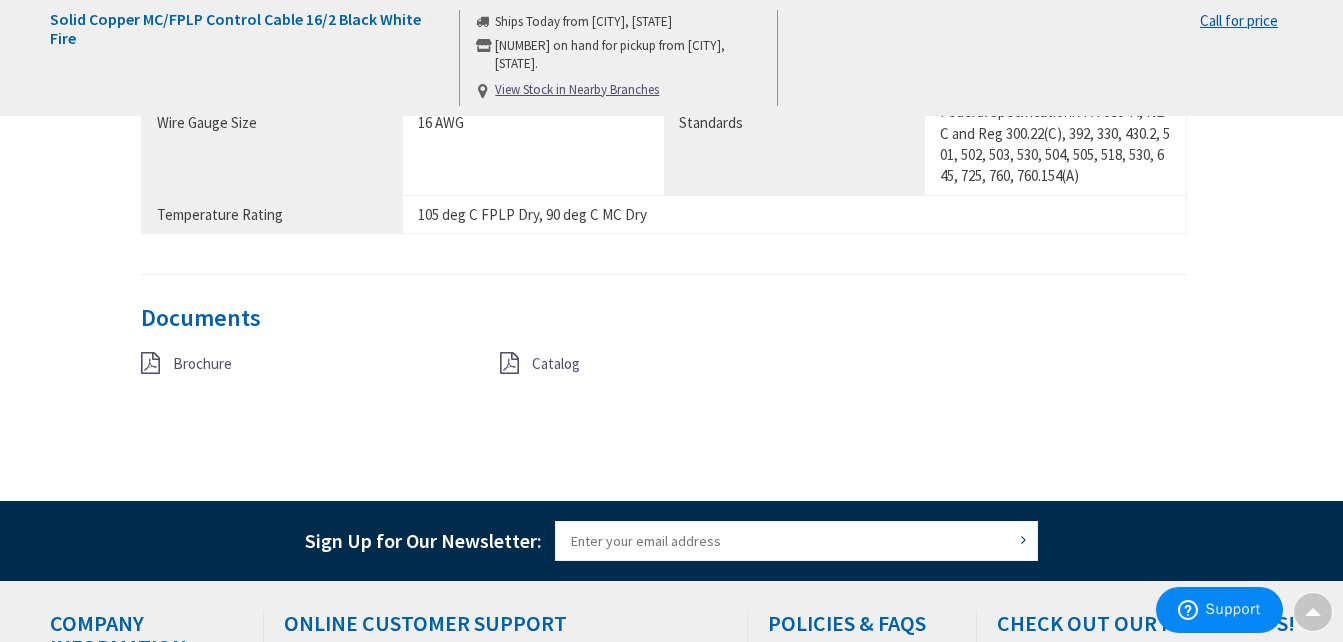 click on "Catalog" at bounding box center (556, 363) 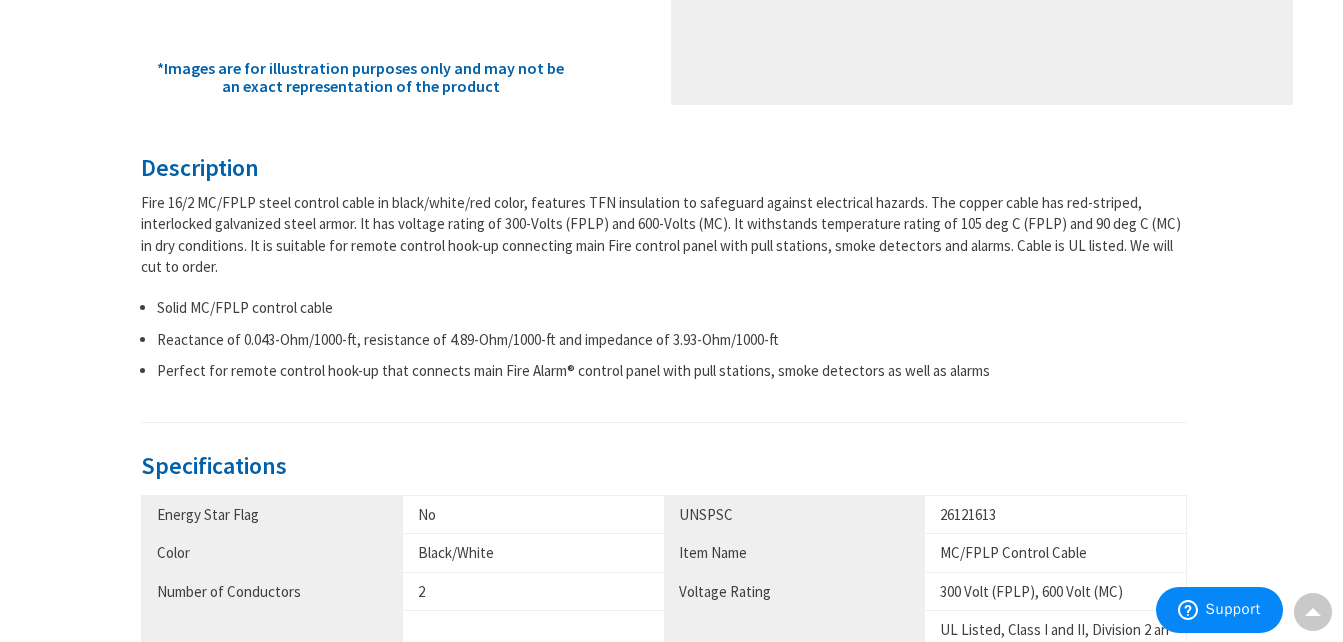 scroll, scrollTop: 0, scrollLeft: 0, axis: both 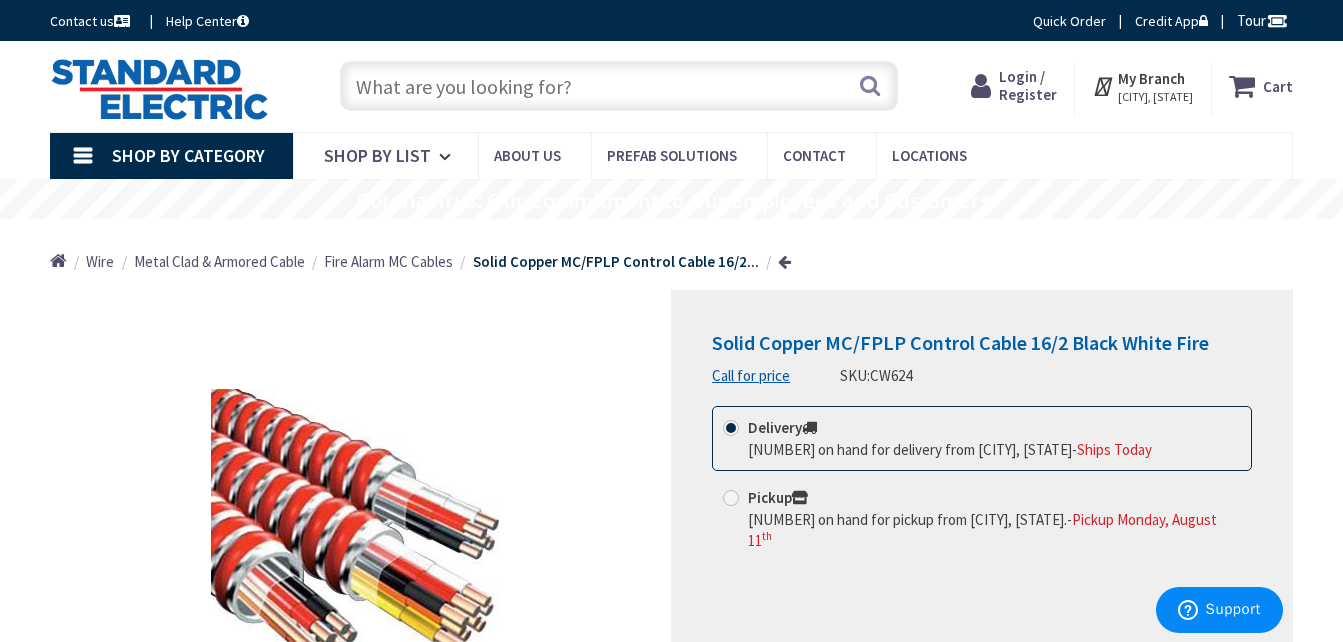click at bounding box center [619, 86] 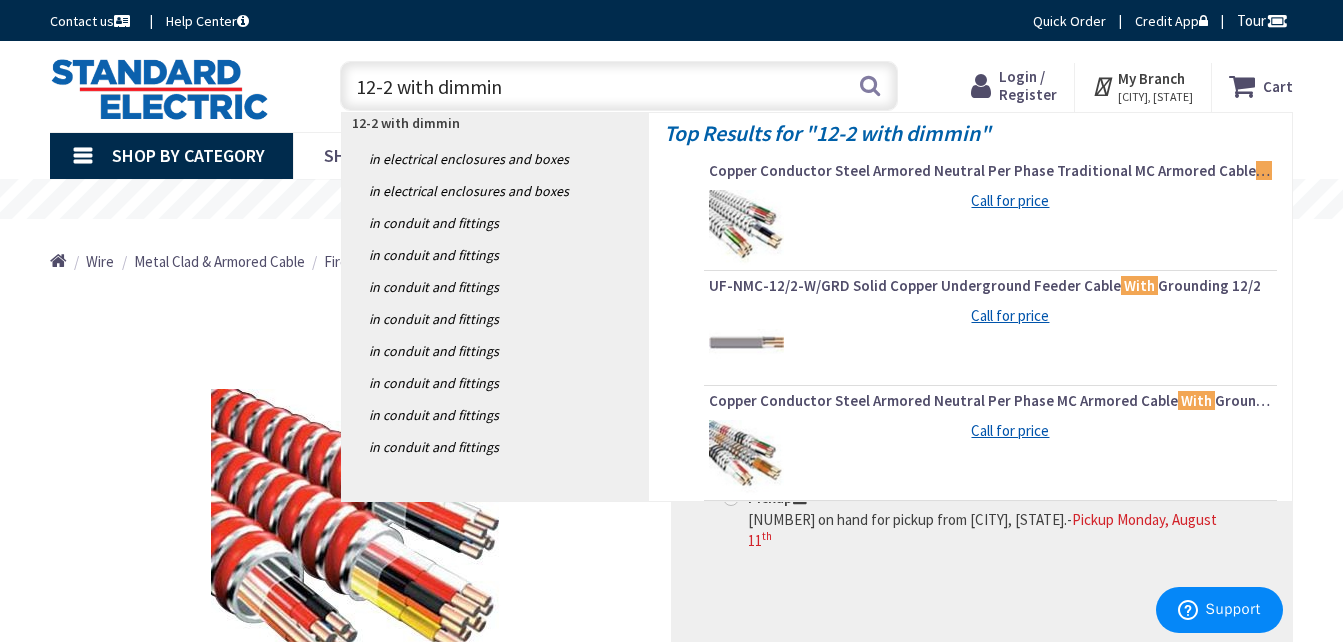 type on "12-2 with dimming" 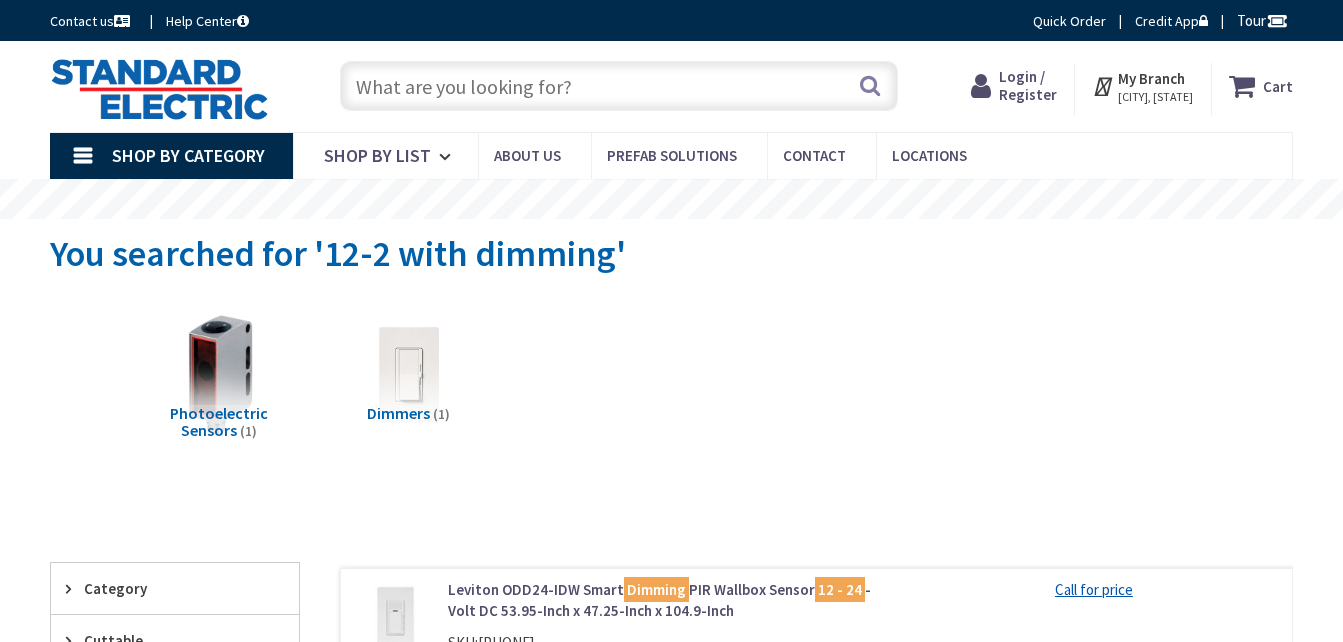scroll, scrollTop: 0, scrollLeft: 0, axis: both 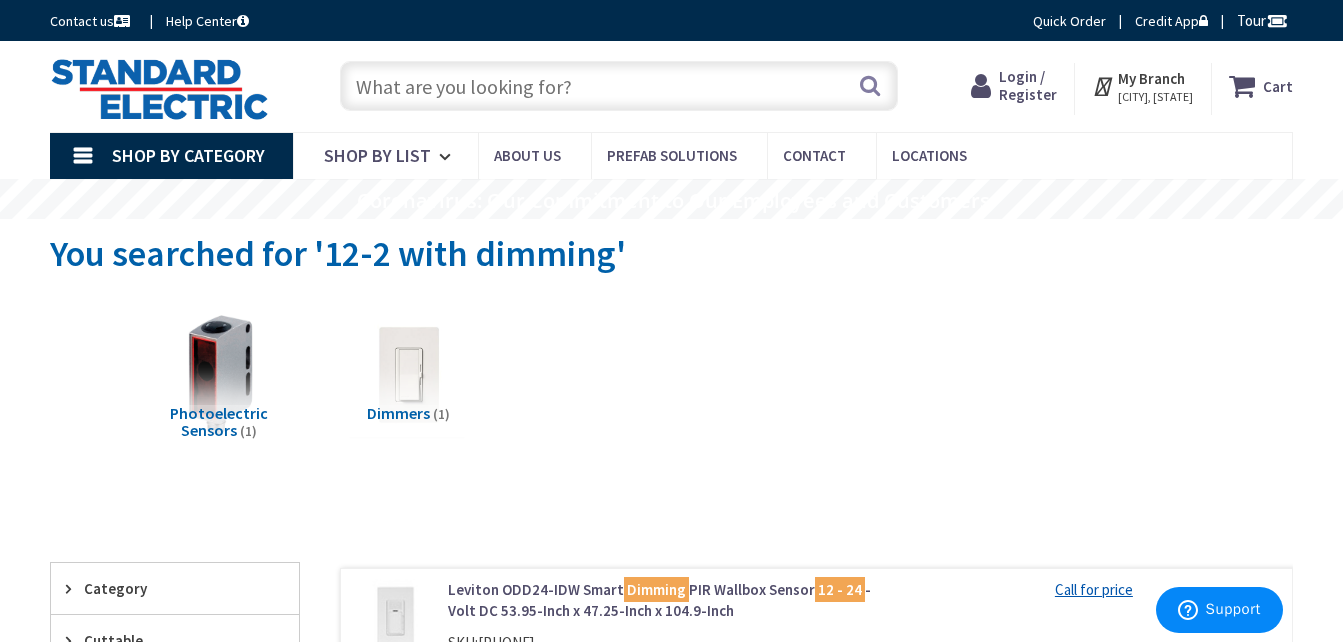 click at bounding box center (619, 86) 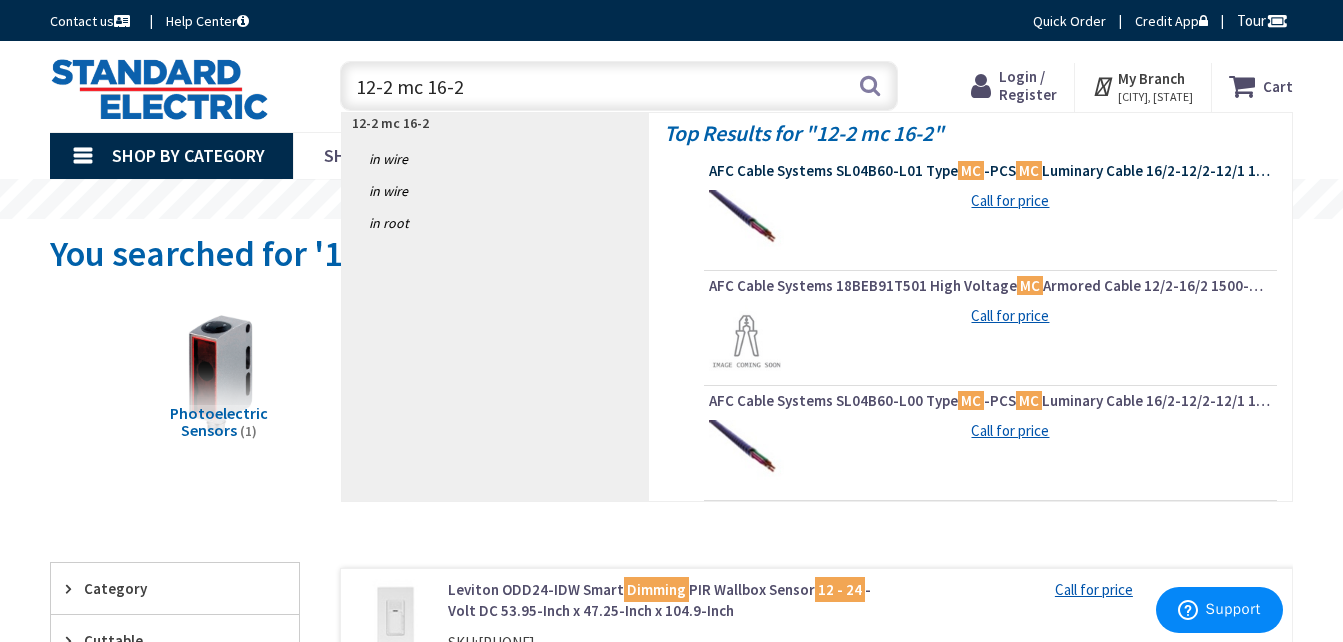 type on "12-2 mc 16-2" 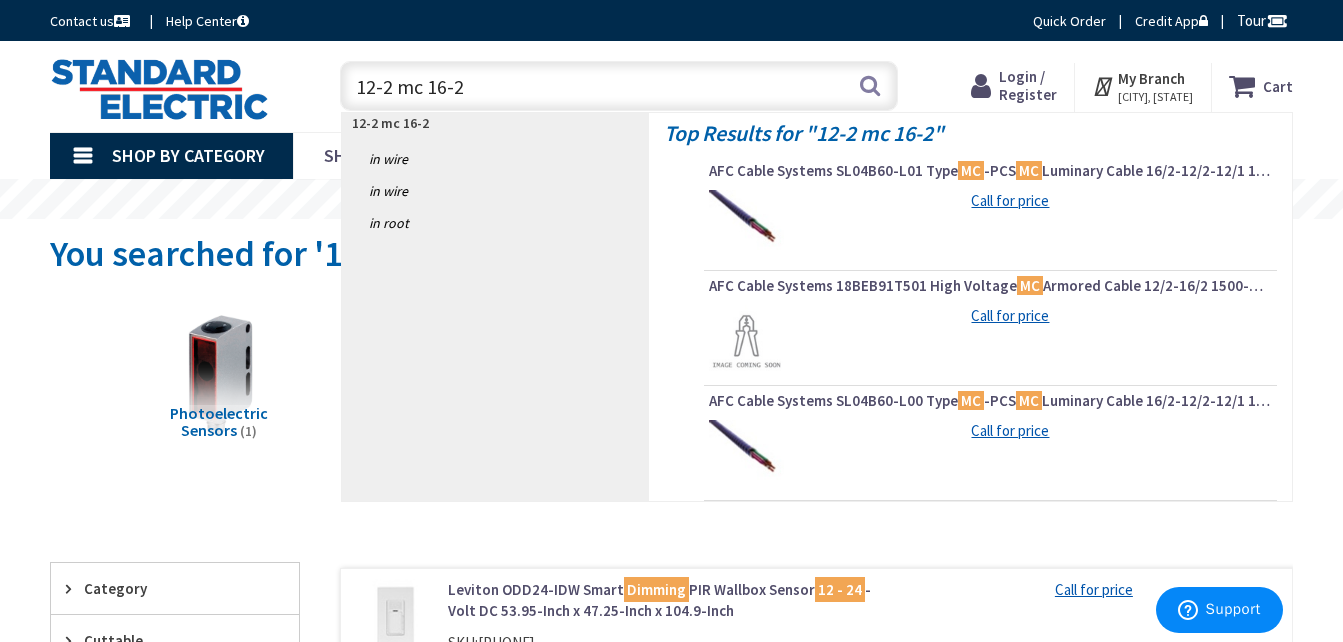 click on "AFC Cable Systems SL04B60-L01 Type  MC -PCS  MC  Luminary Cable 16/2-12/2-12/1 1000-ft Reel Purple/Pink Brown/Gray Green  MC  Glide Tuff™" at bounding box center (990, 171) 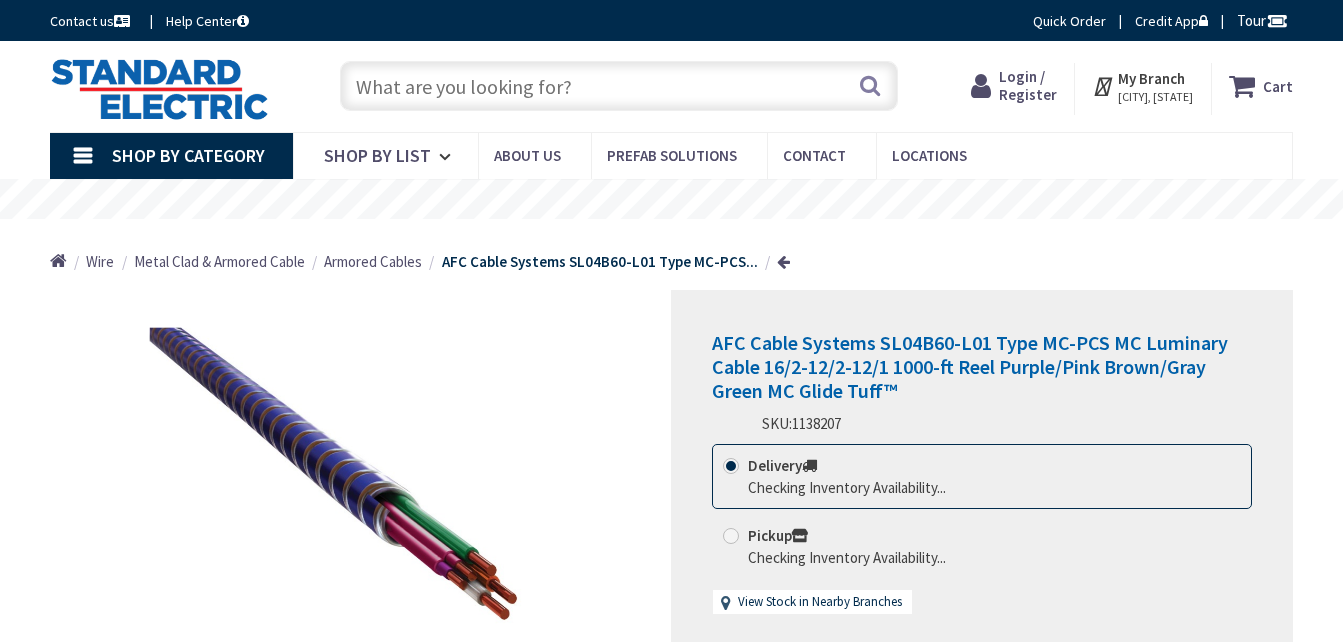 scroll, scrollTop: 0, scrollLeft: 0, axis: both 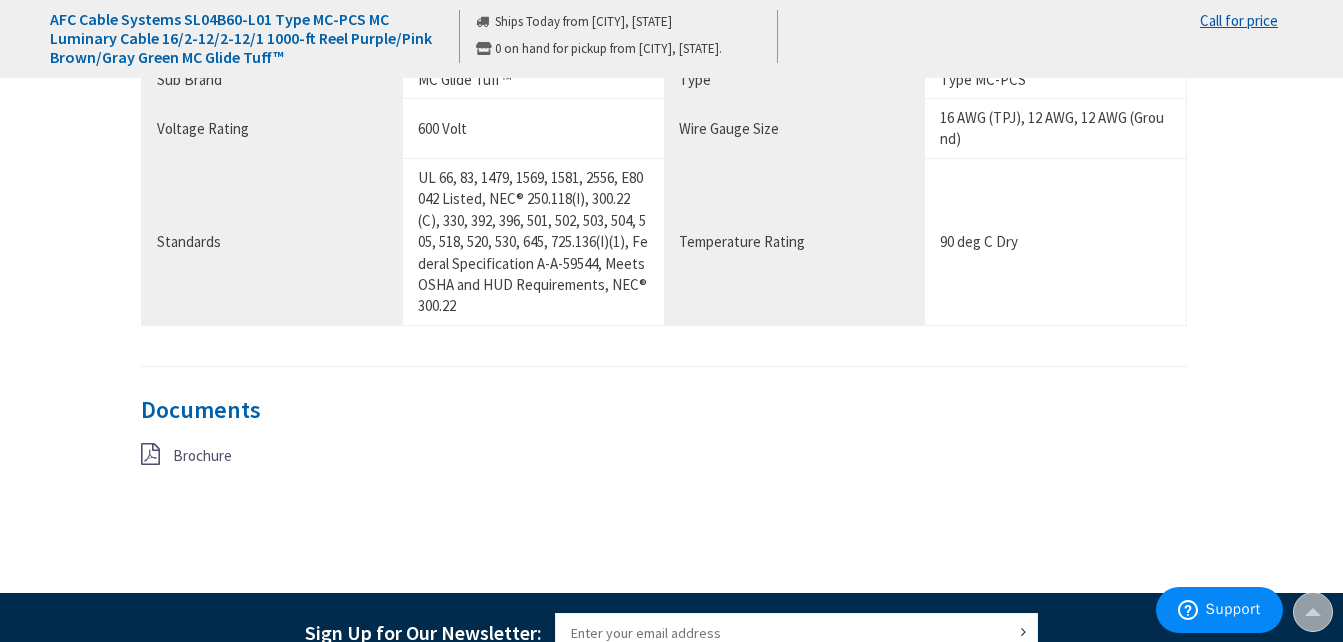 click on "Brochure" at bounding box center [202, 455] 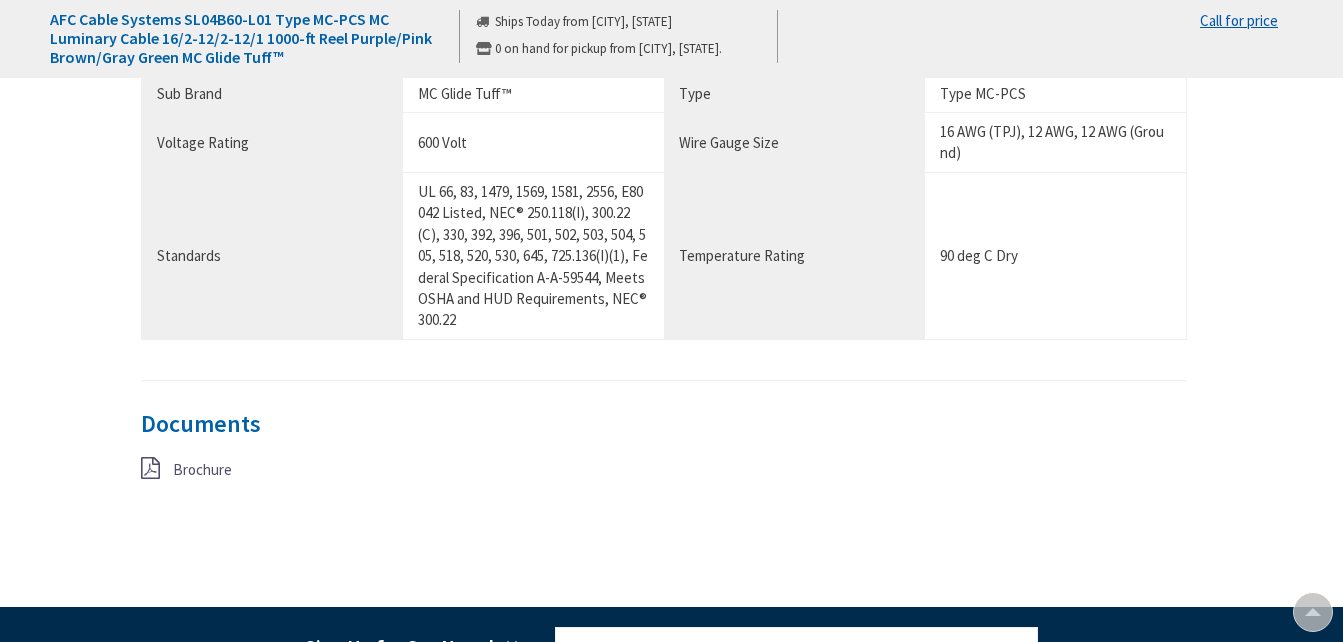 scroll, scrollTop: 1286, scrollLeft: 0, axis: vertical 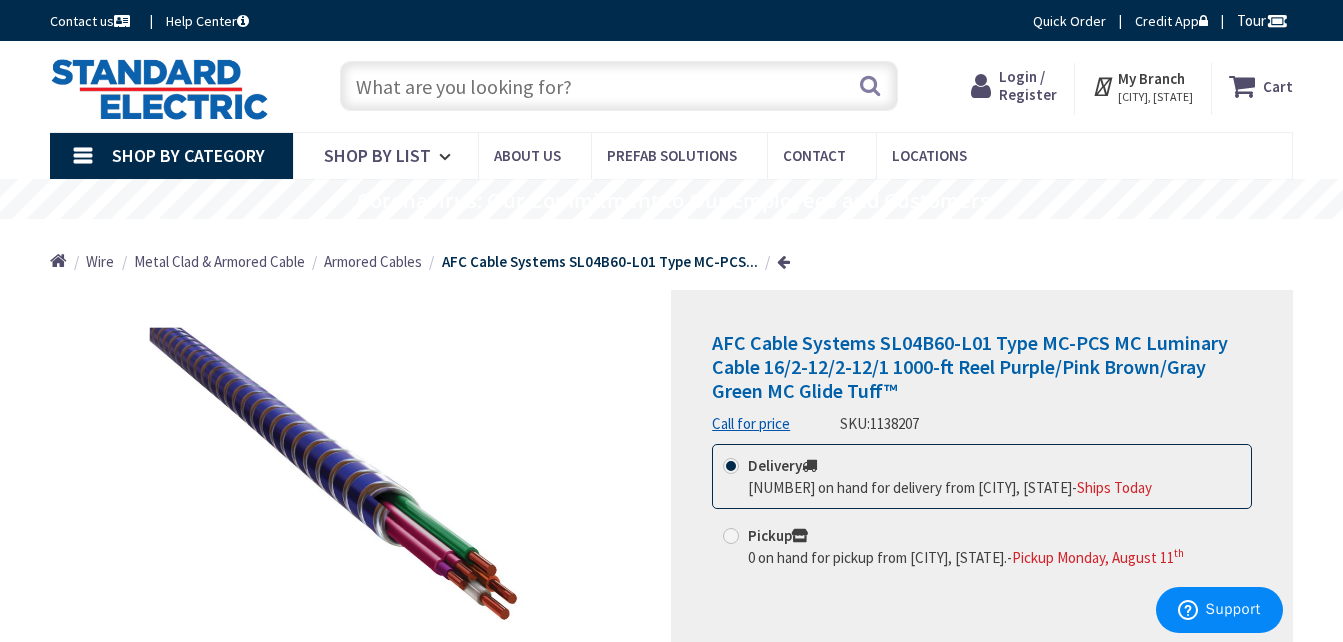 click at bounding box center [619, 86] 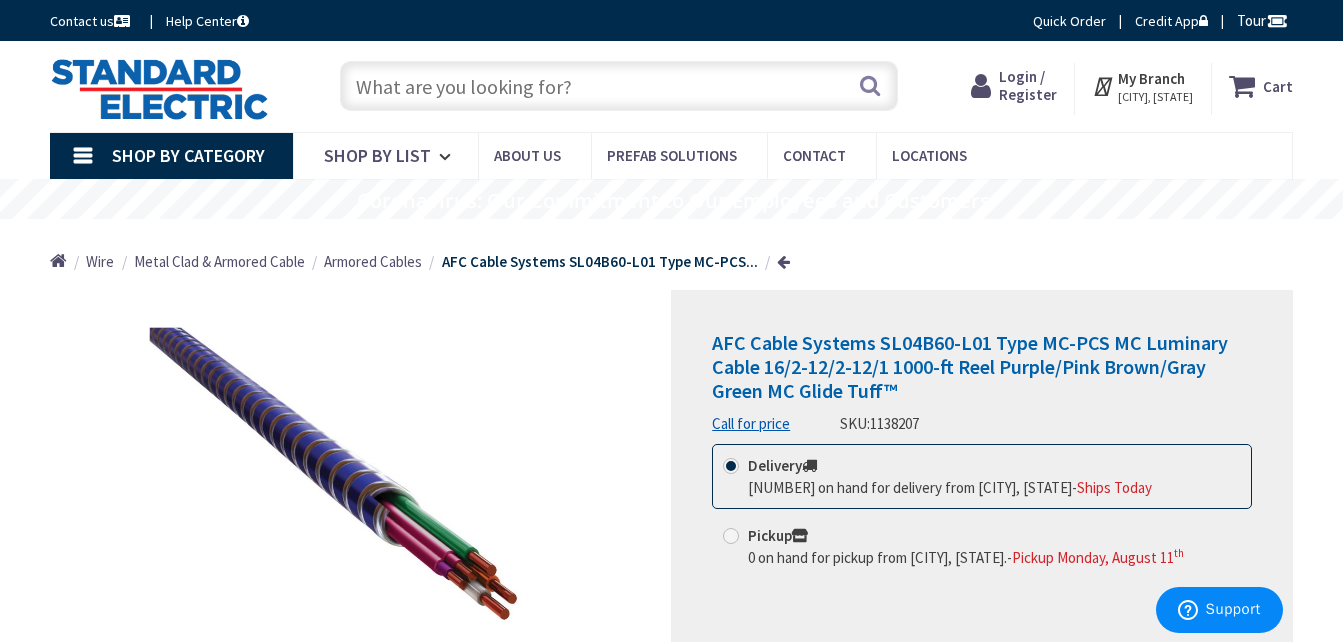 click at bounding box center [619, 86] 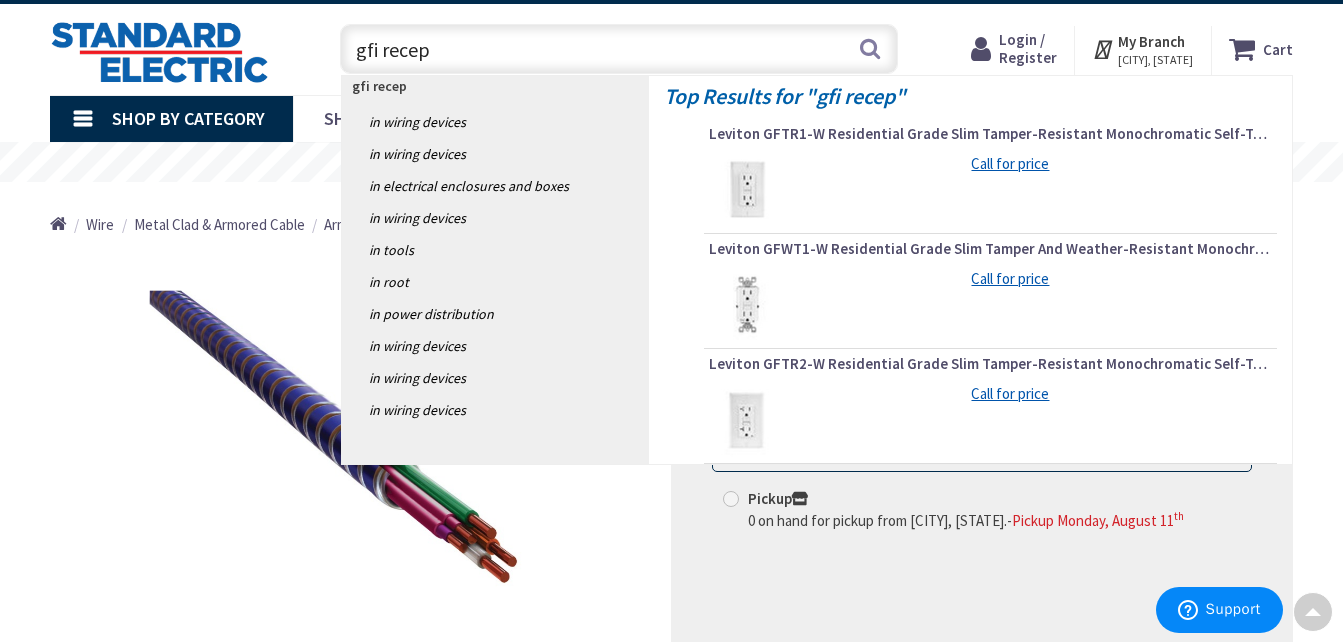 scroll, scrollTop: 0, scrollLeft: 0, axis: both 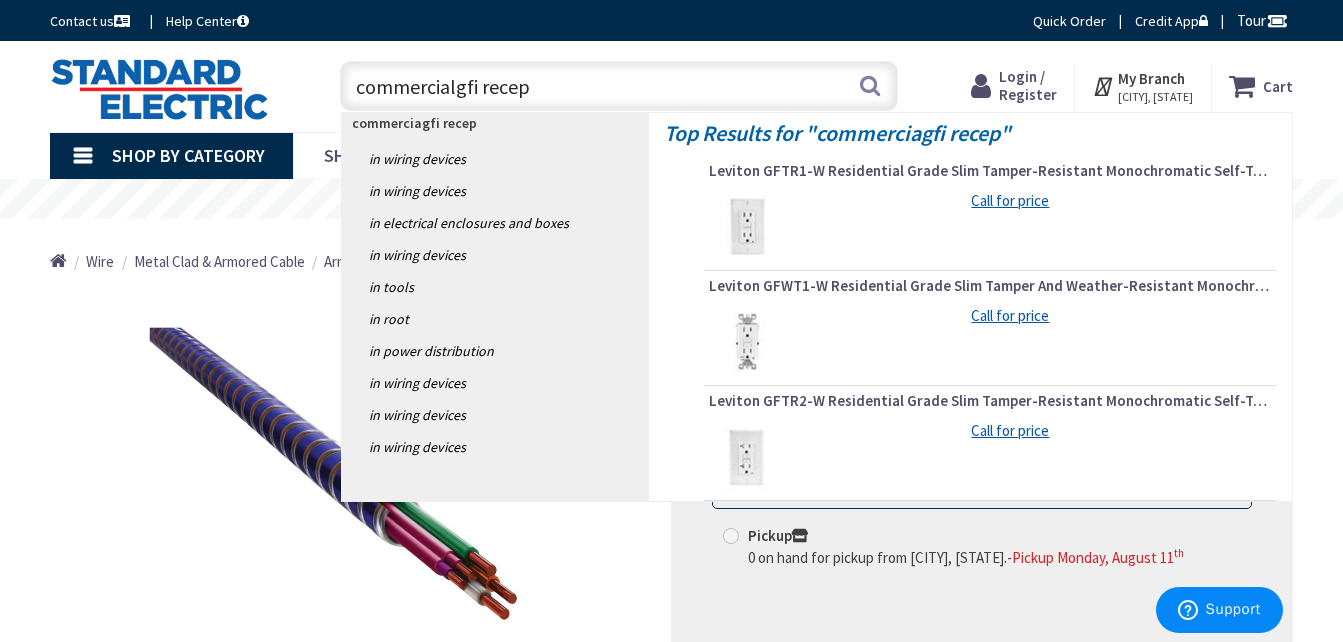 type on "commercial gfi recep" 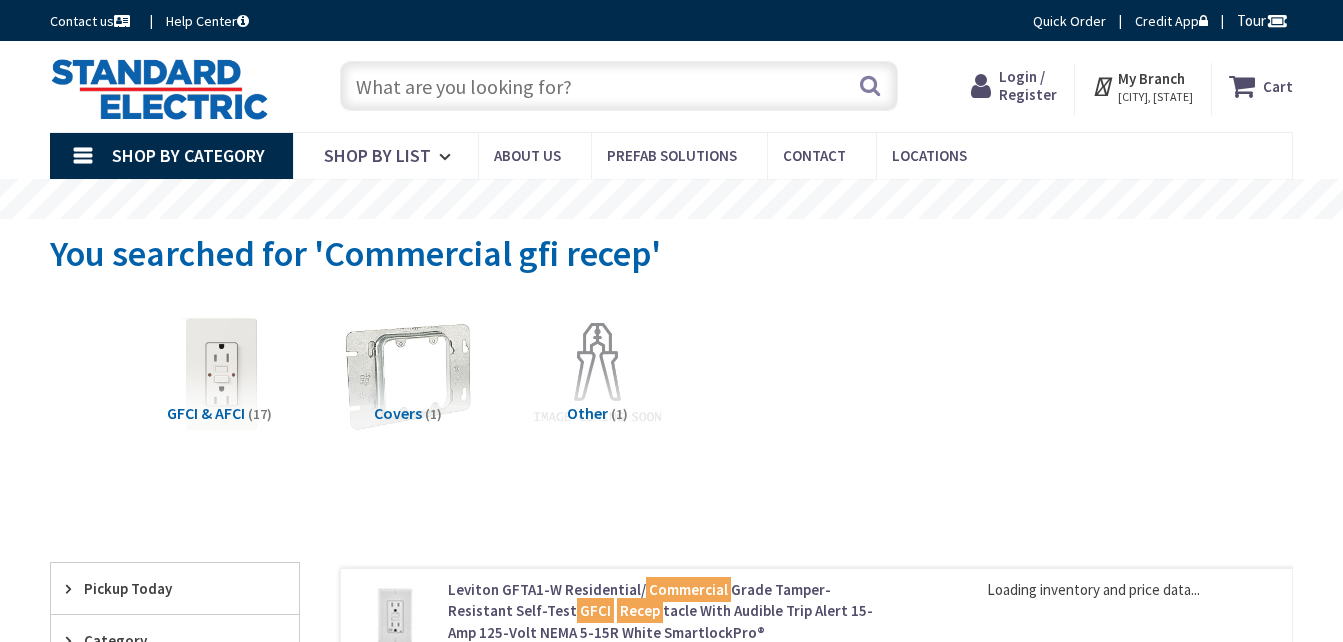 scroll, scrollTop: 0, scrollLeft: 0, axis: both 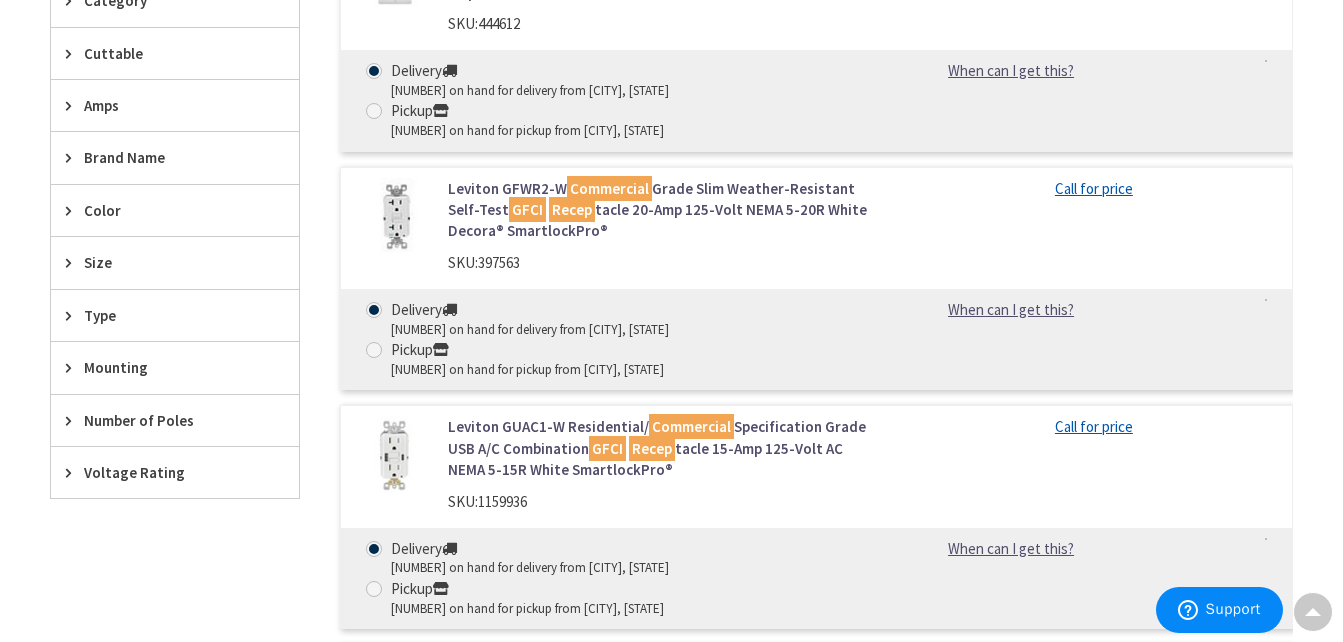 click on "Leviton GFWR2-W  Commercial  Grade Slim Weather-Resistant Self-Test  GFCI   Recep tacle 20-Amp 125-Volt NEMA 5-20R White Decora® SmartlockPro®" at bounding box center [664, 210] 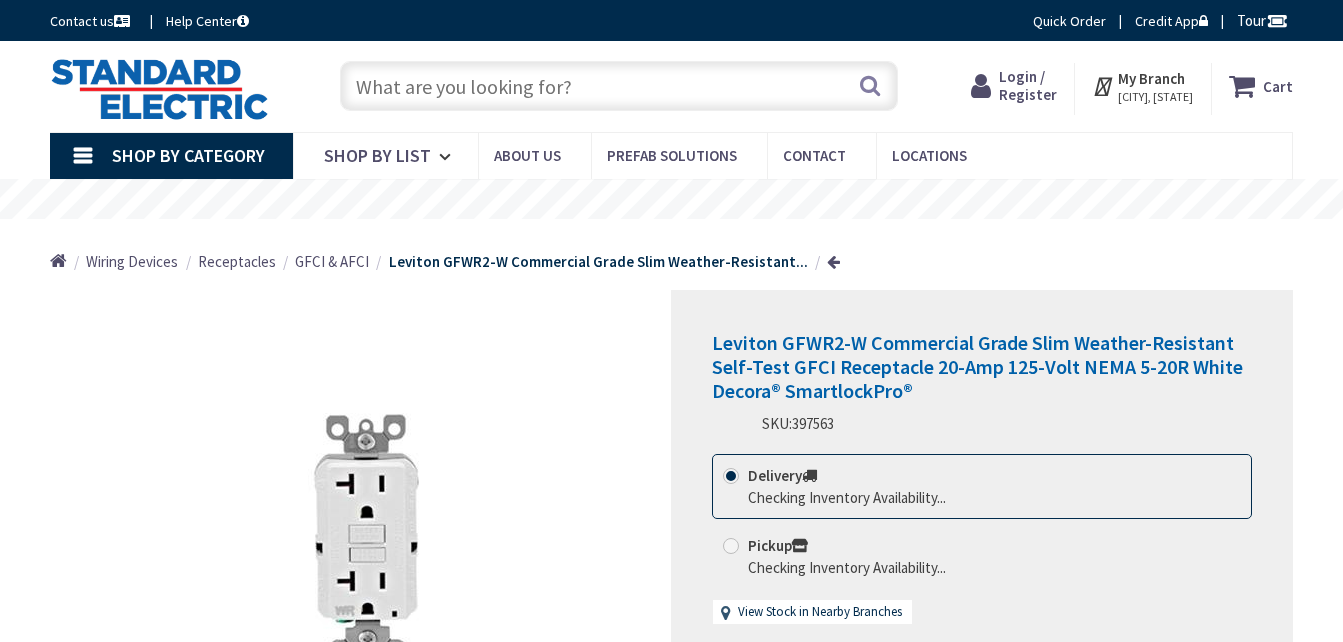 scroll, scrollTop: 0, scrollLeft: 0, axis: both 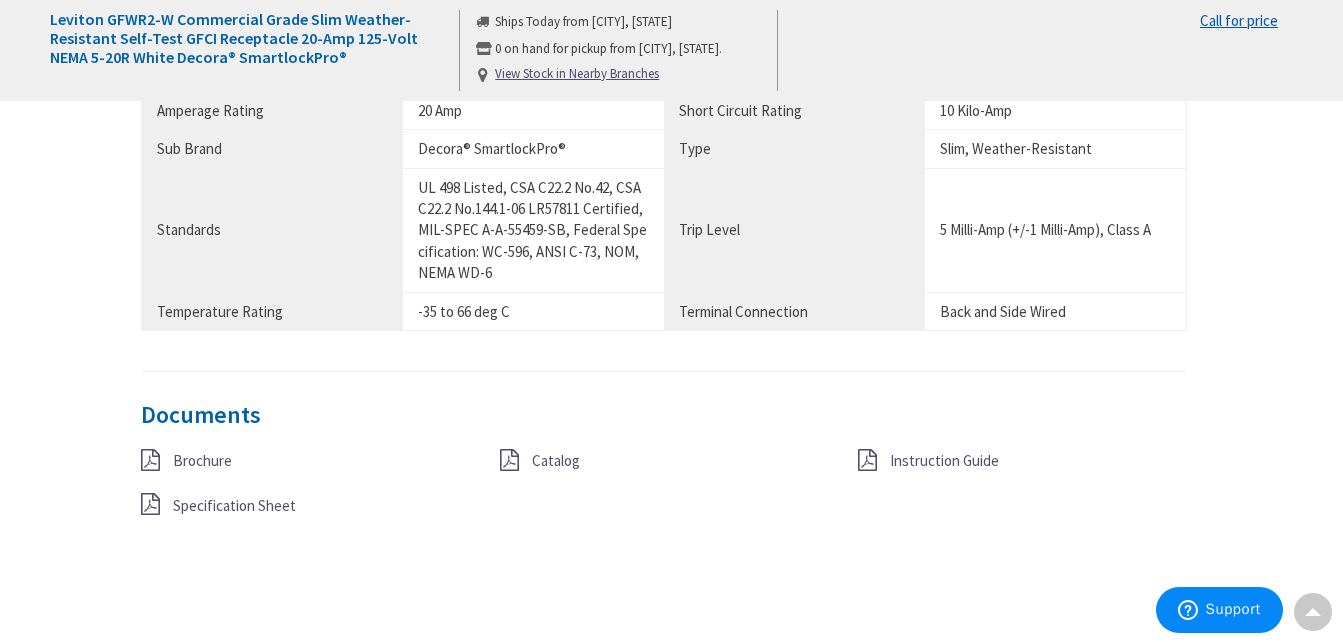 click on "Specification Sheet" at bounding box center (234, 505) 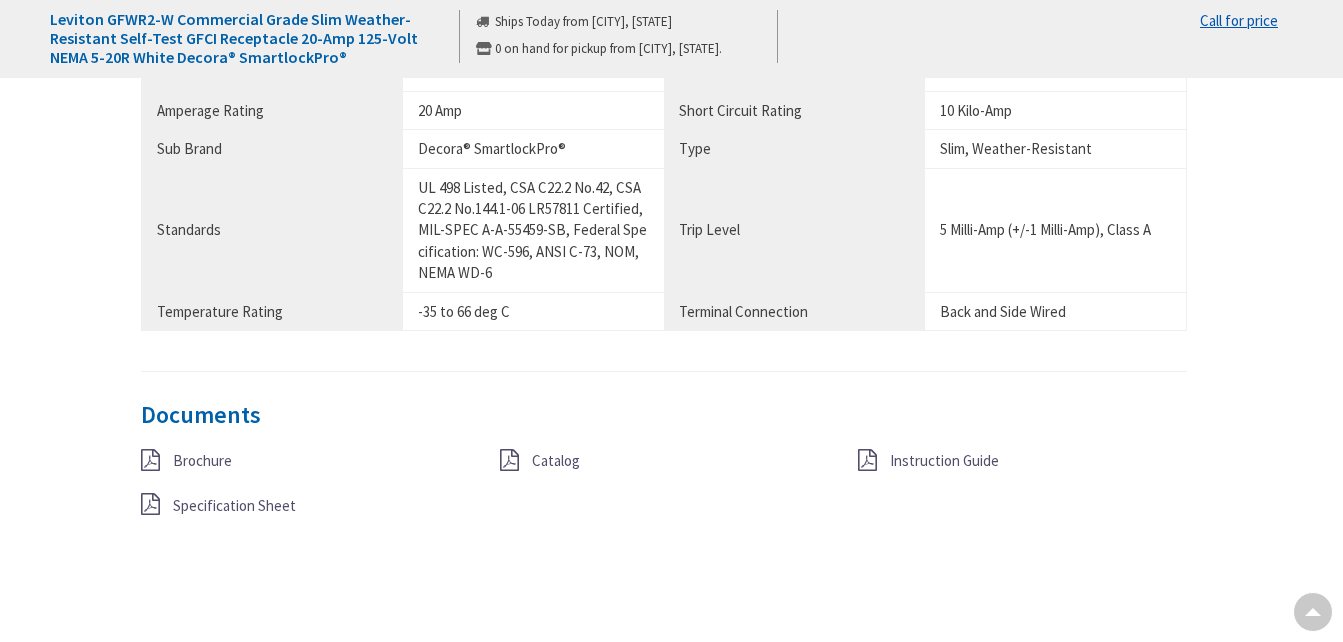 scroll, scrollTop: 1939, scrollLeft: 0, axis: vertical 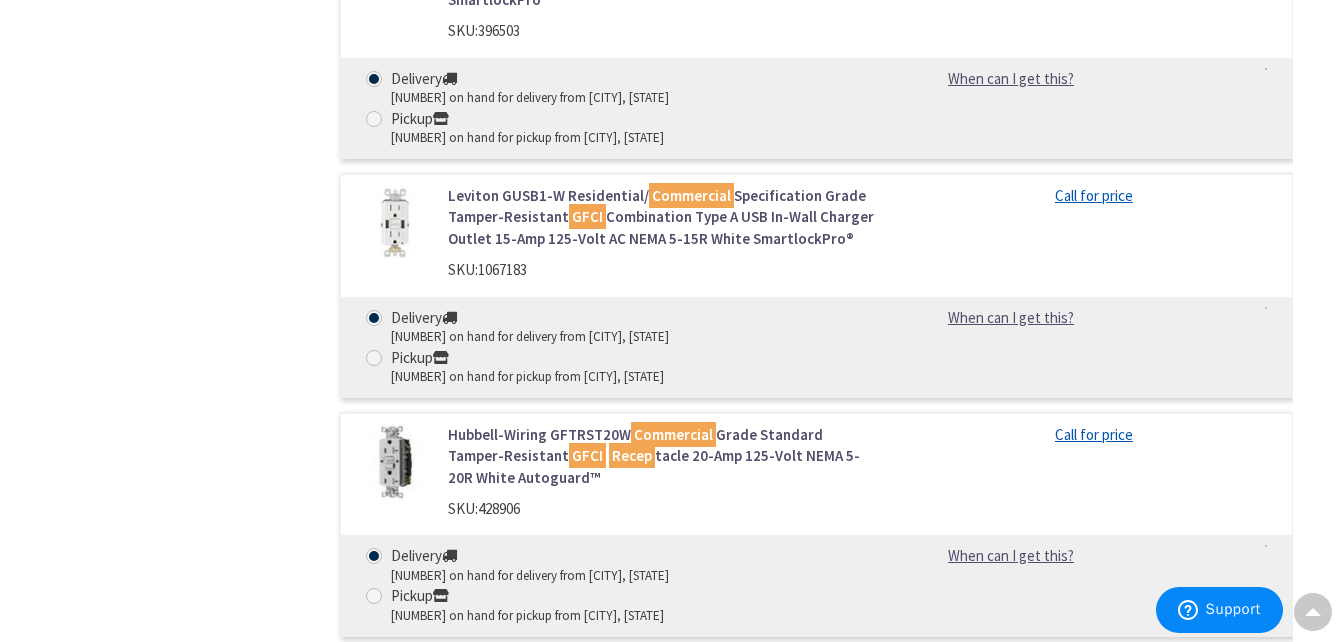 click on "Hubbell-Wiring GFTRST20W  Commercial  Grade Standard Tamper-Resistant  GFCI   Recep tacle 20-Amp 125-Volt NEMA 5-20R White Autoguard™" 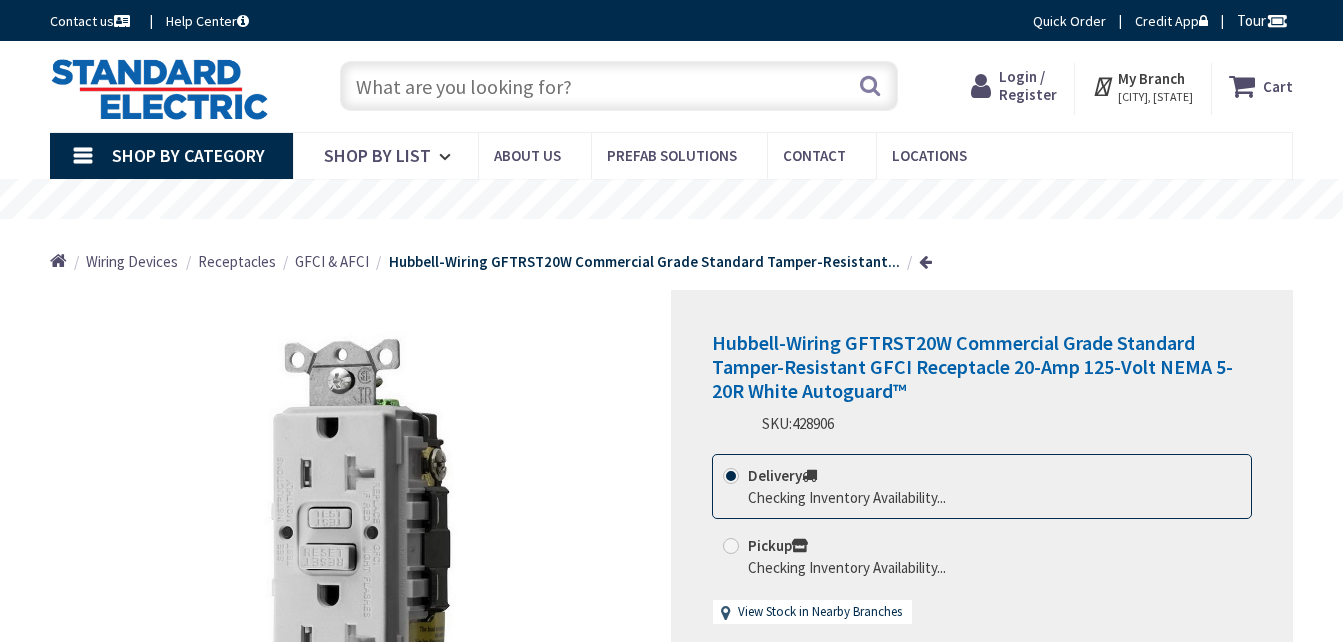scroll, scrollTop: 0, scrollLeft: 0, axis: both 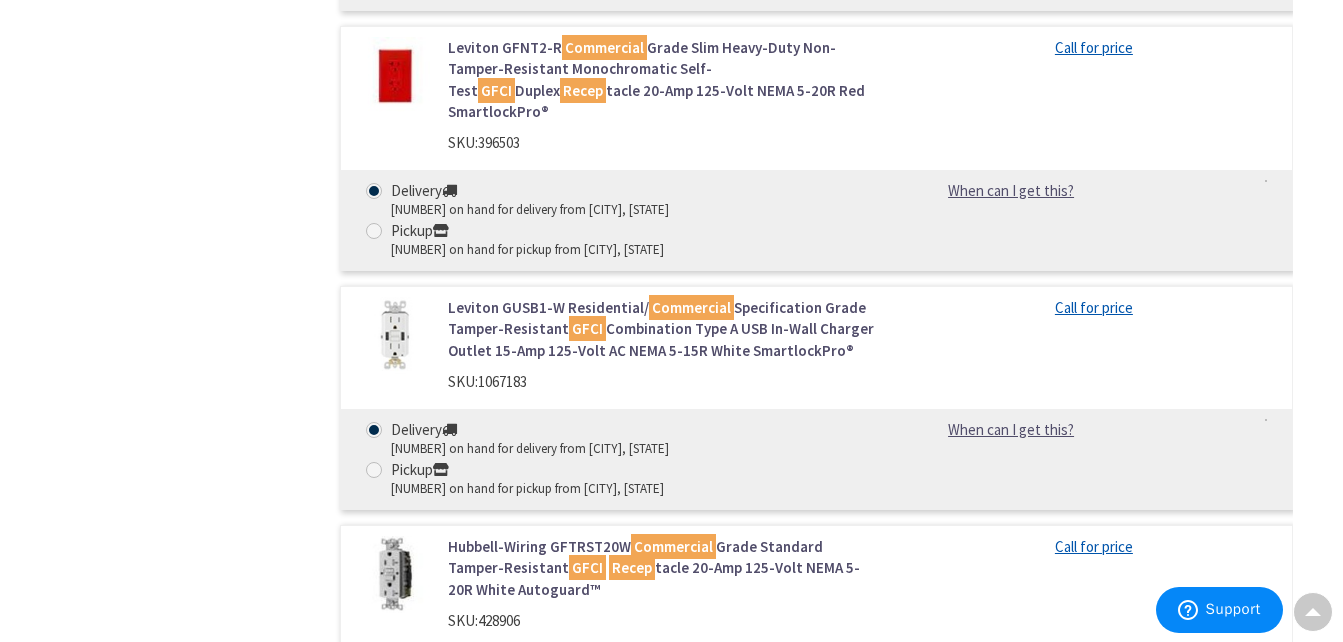 click on "Hubbell-Wiring GFTRST20W  Commercial  Grade Standard Tamper-Resistant  GFCI   Recep tacle 20-Amp 125-Volt NEMA 5-20R White Autoguard™" at bounding box center (664, 568) 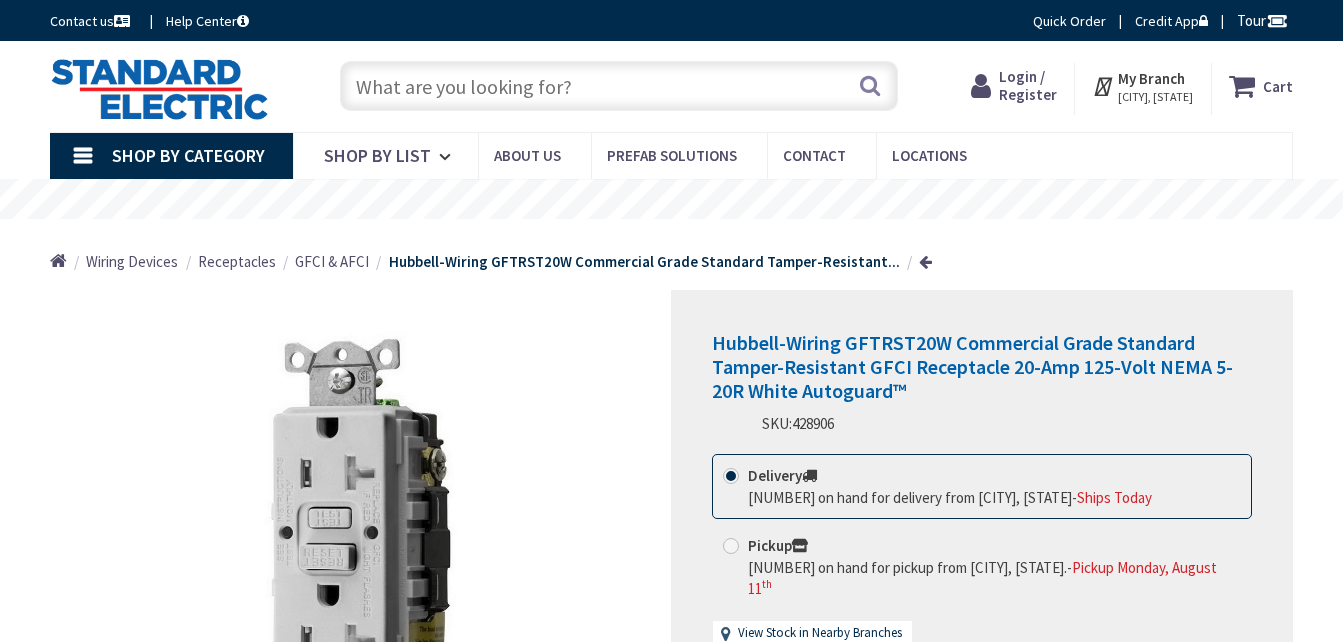 scroll, scrollTop: 0, scrollLeft: 0, axis: both 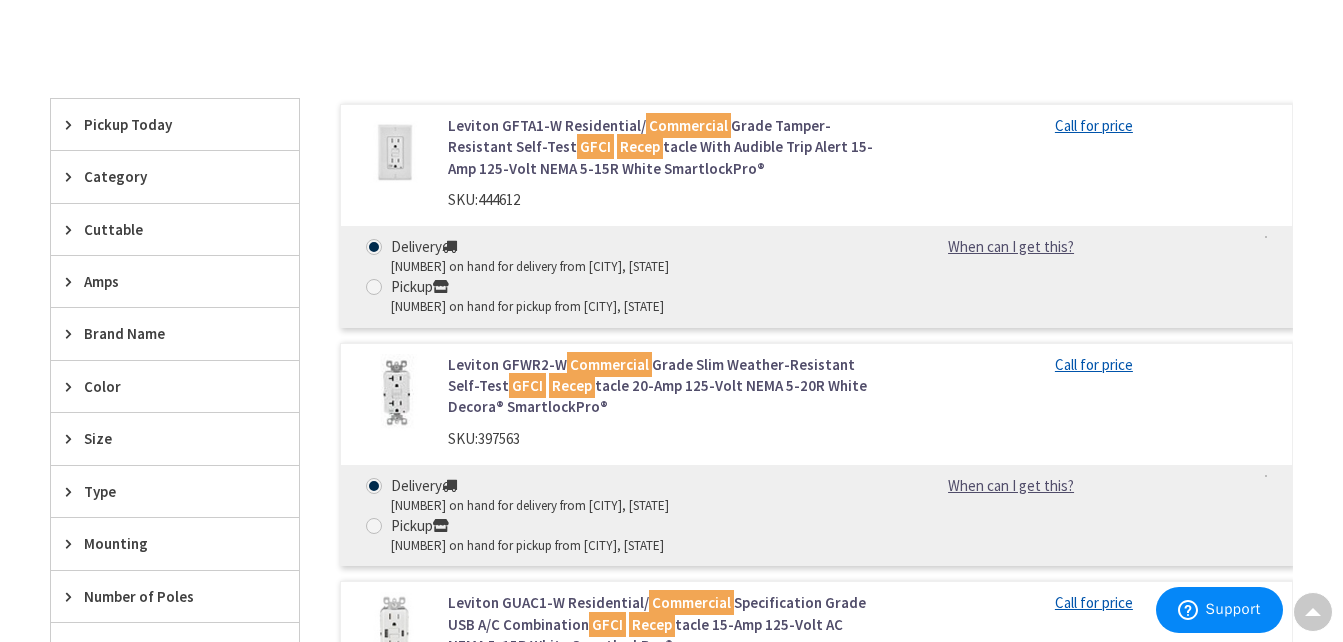 click on "Leviton GFWR2-W  Commercial  Grade Slim Weather-Resistant Self-Test  GFCI   Recep tacle 20-Amp 125-Volt NEMA 5-20R White Decora® SmartlockPro®" at bounding box center [664, 386] 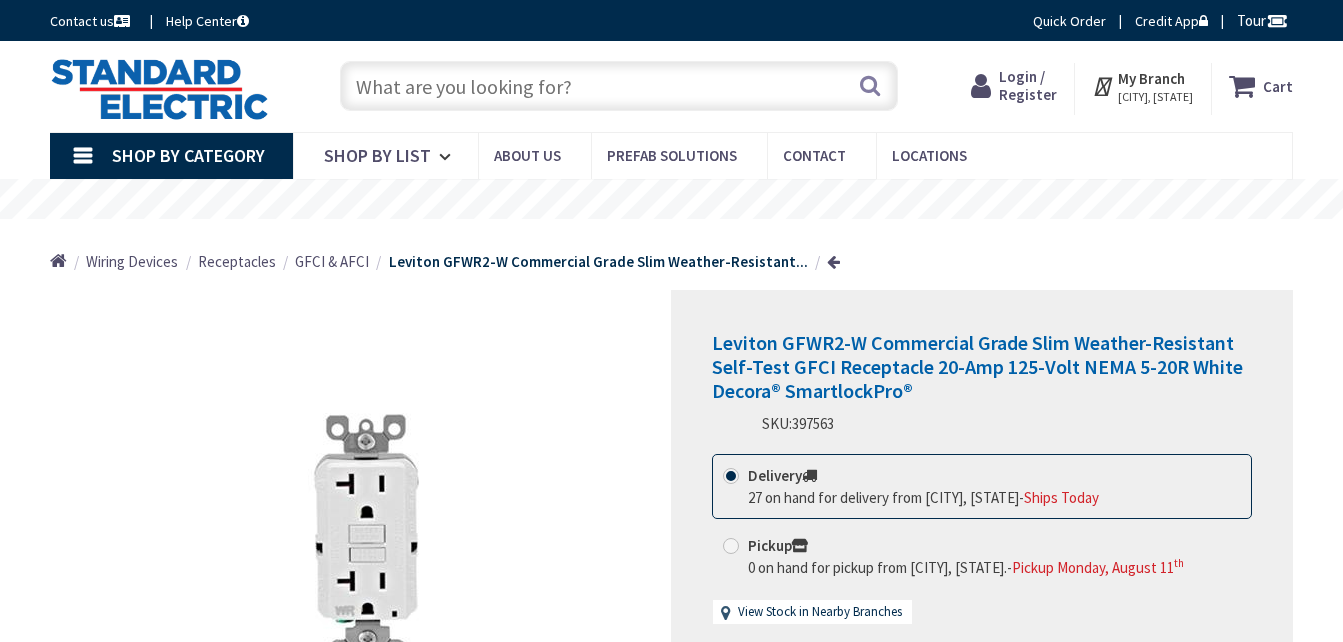 scroll, scrollTop: 0, scrollLeft: 0, axis: both 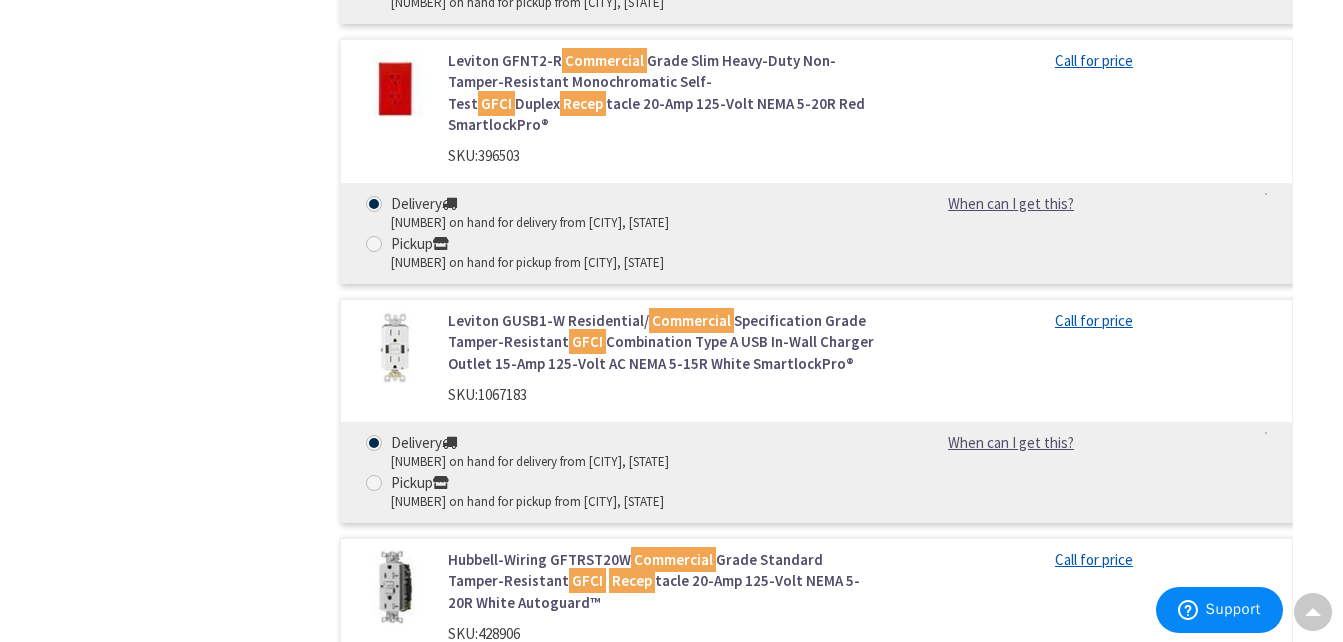 click on "Hubbell-Wiring GFTRST20W  Commercial  Grade Standard Tamper-Resistant  GFCI   Recep tacle 20-Amp 125-Volt NEMA 5-20R White Autoguard™" at bounding box center (664, 581) 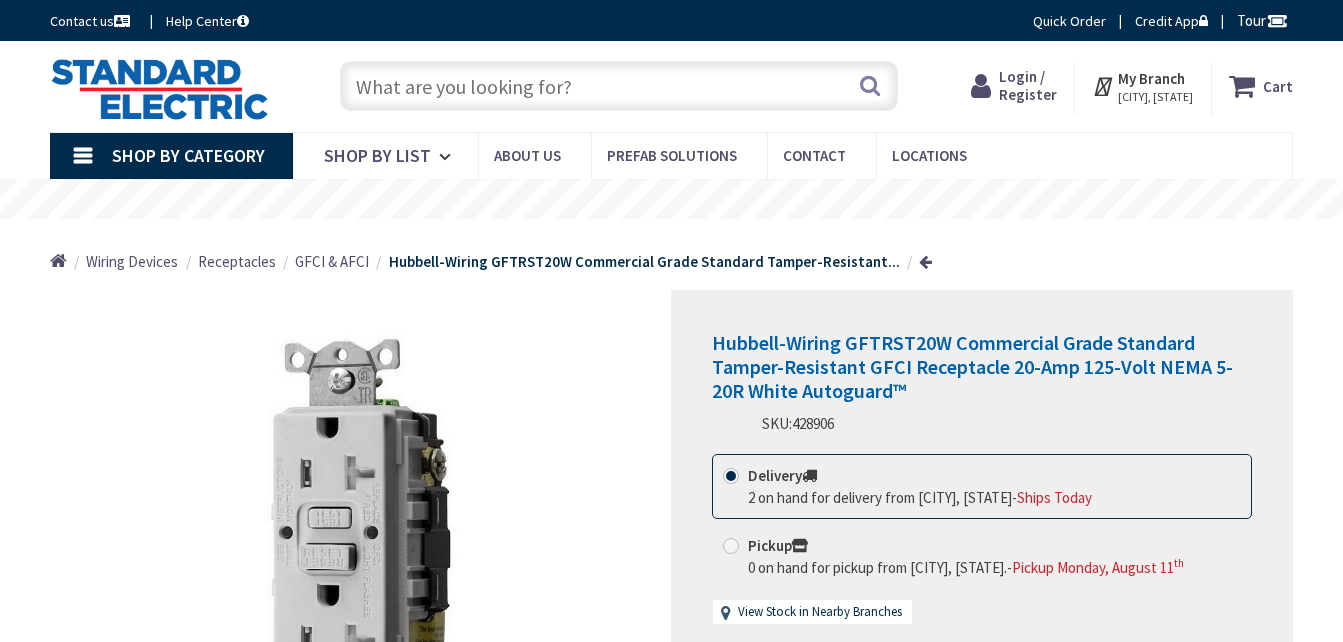 scroll, scrollTop: 0, scrollLeft: 0, axis: both 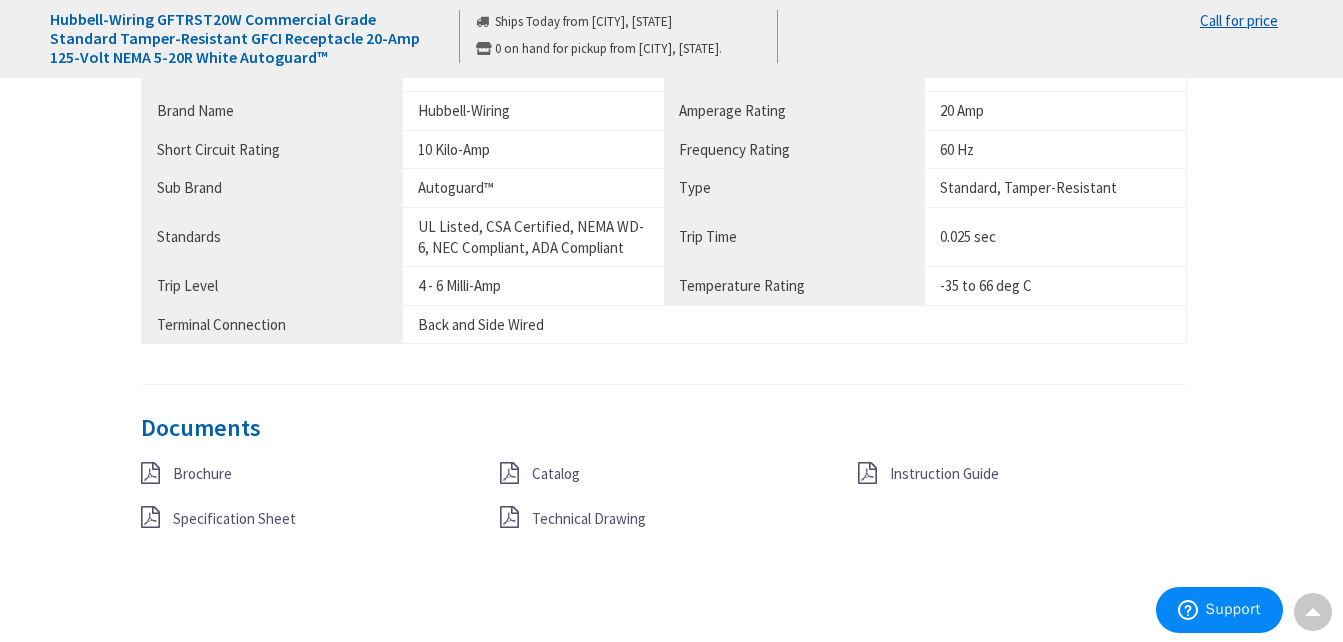 click on "Brochure" at bounding box center [202, 473] 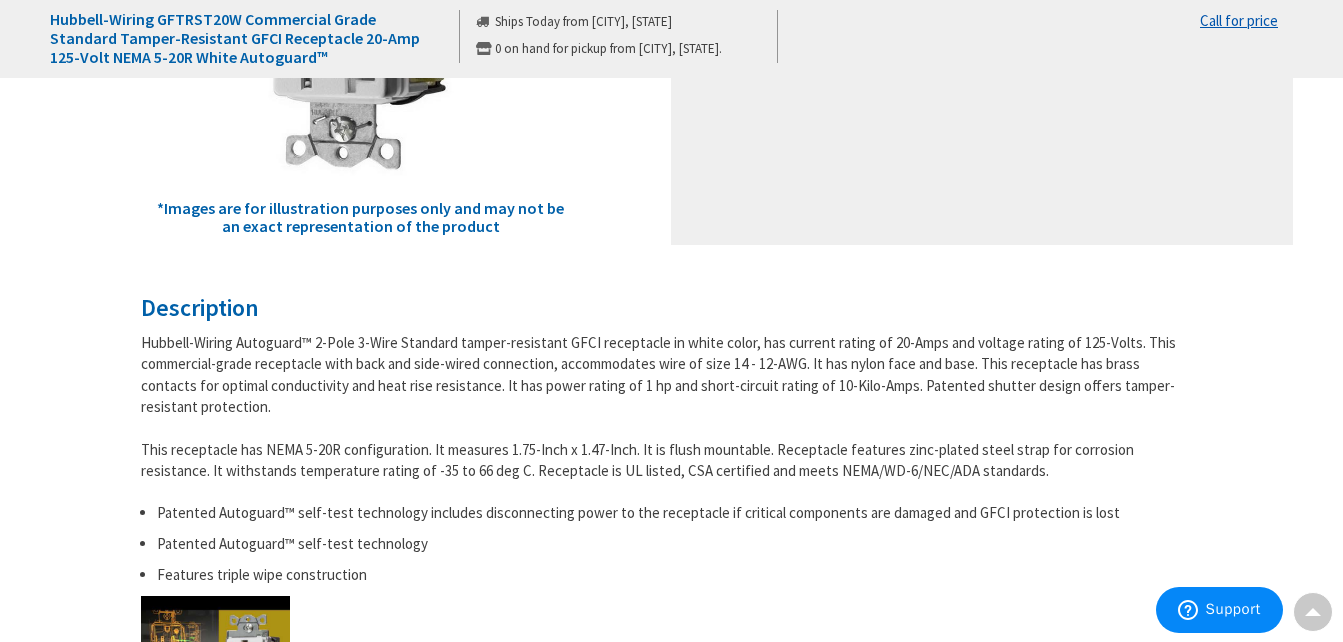 scroll, scrollTop: 0, scrollLeft: 0, axis: both 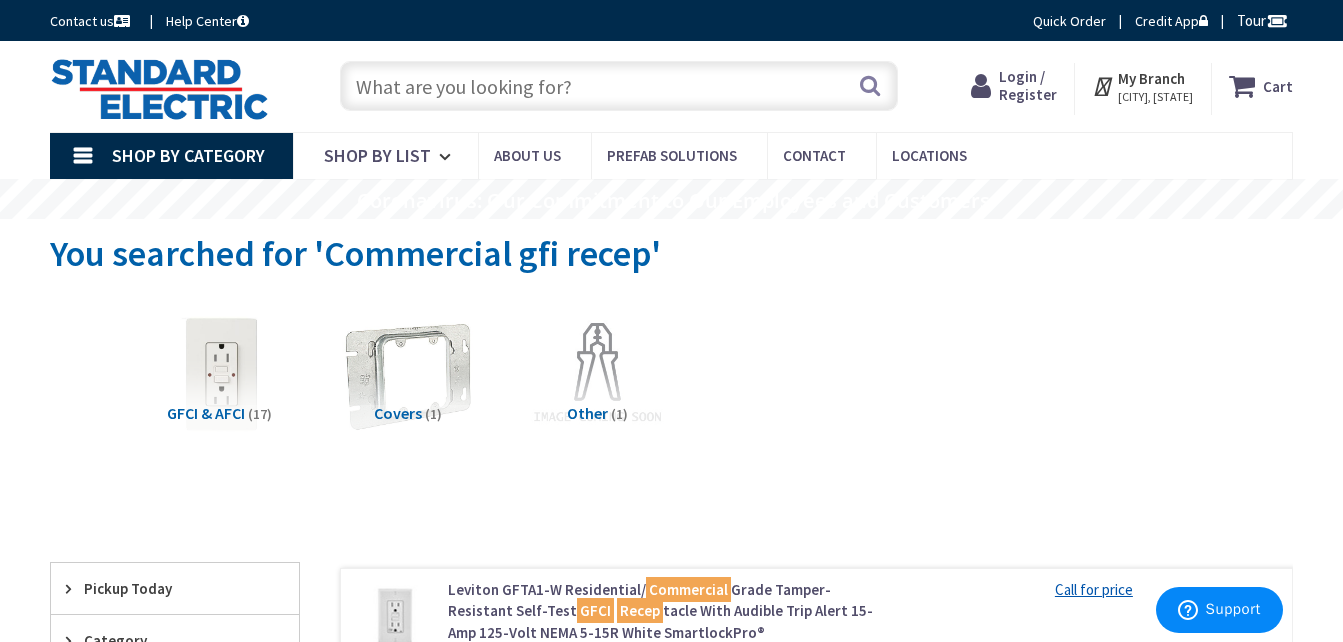 click at bounding box center (619, 86) 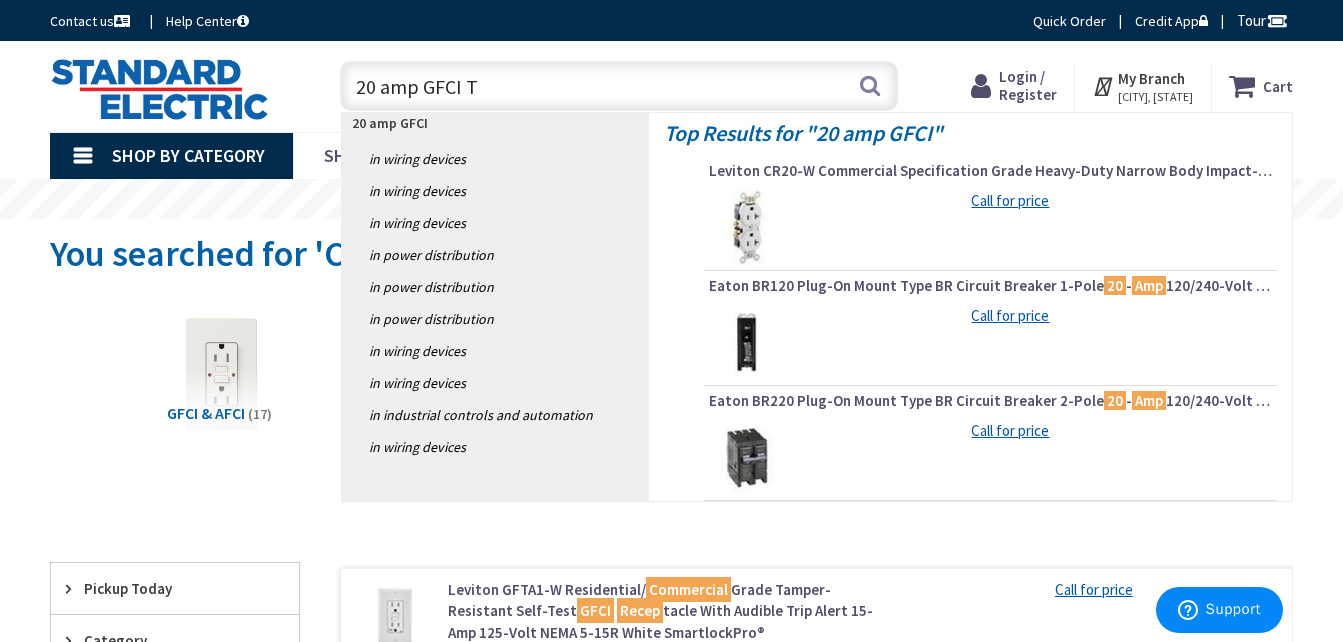 type on "20 amp GFCI TR" 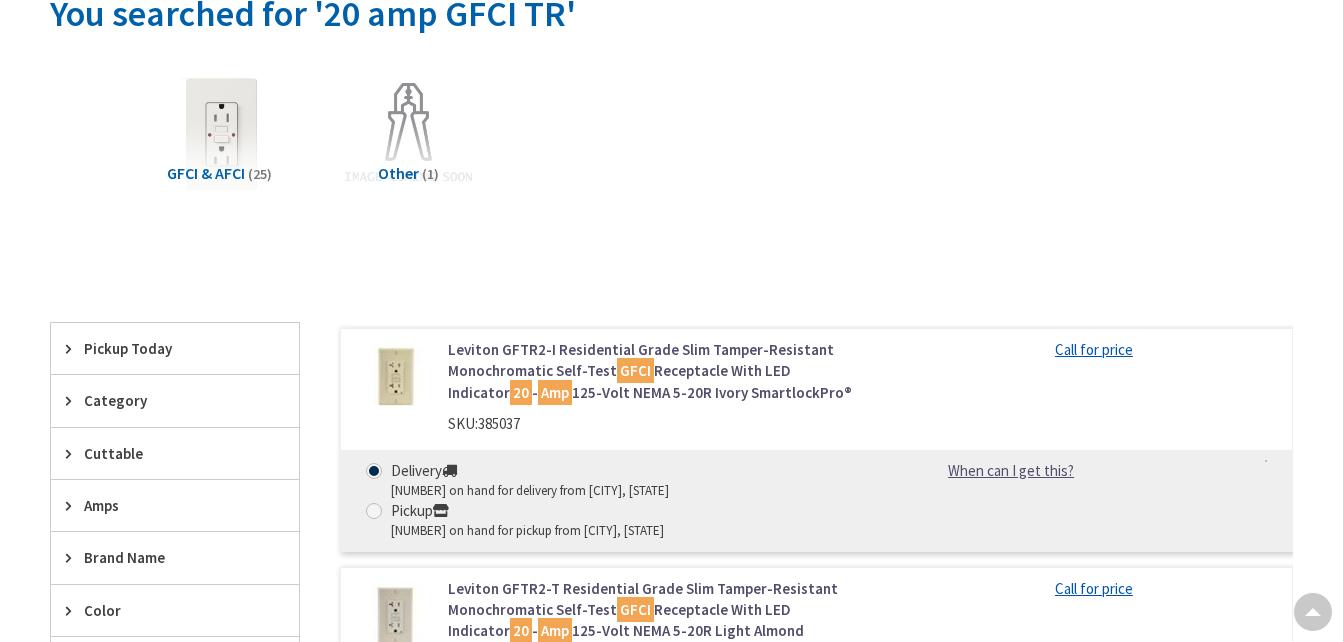 scroll, scrollTop: 240, scrollLeft: 0, axis: vertical 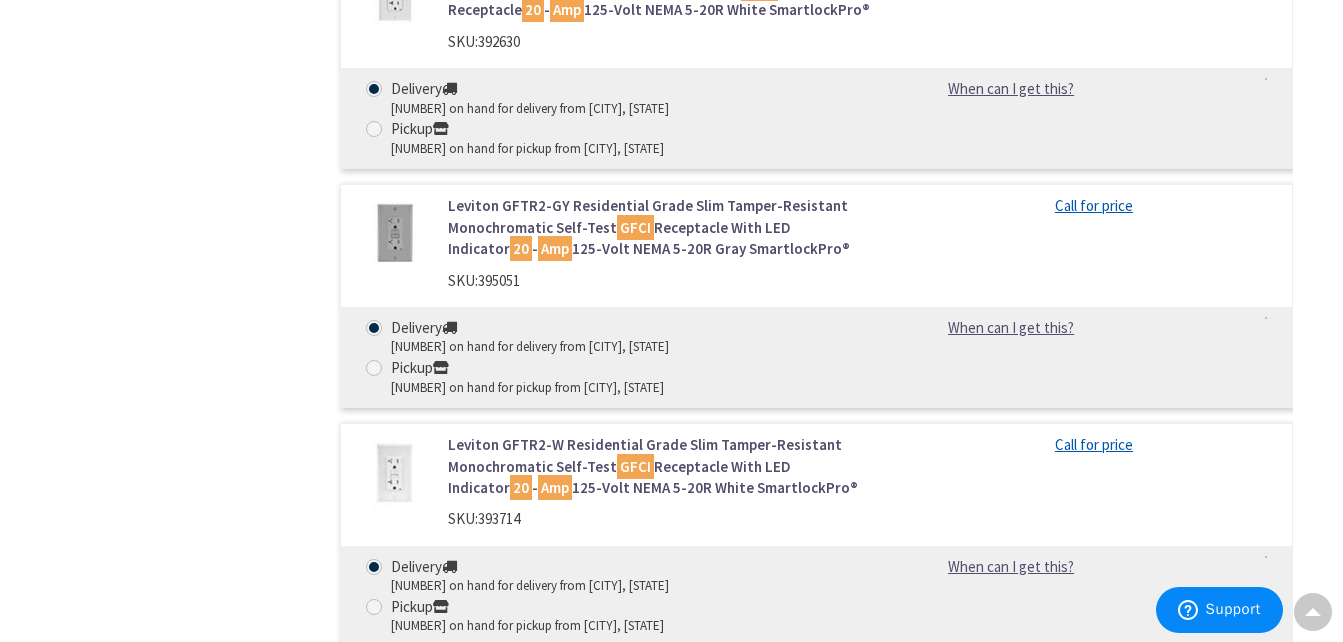 click on "Leviton GFTR2-W Residential Grade Slim Tamper-Resistant Monochromatic Self-Test  GFCI  Receptacle With LED Indicator  20 - Amp  125-Volt NEMA 5-20R White SmartlockPro®" at bounding box center (664, 466) 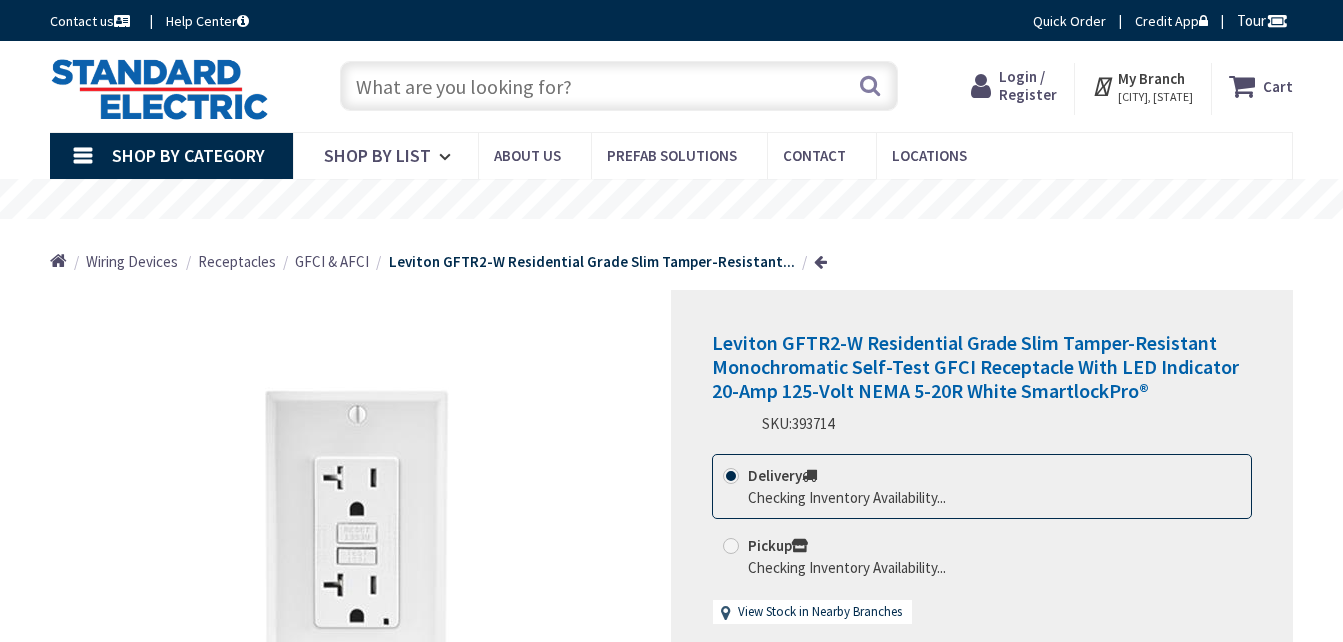 scroll, scrollTop: 0, scrollLeft: 0, axis: both 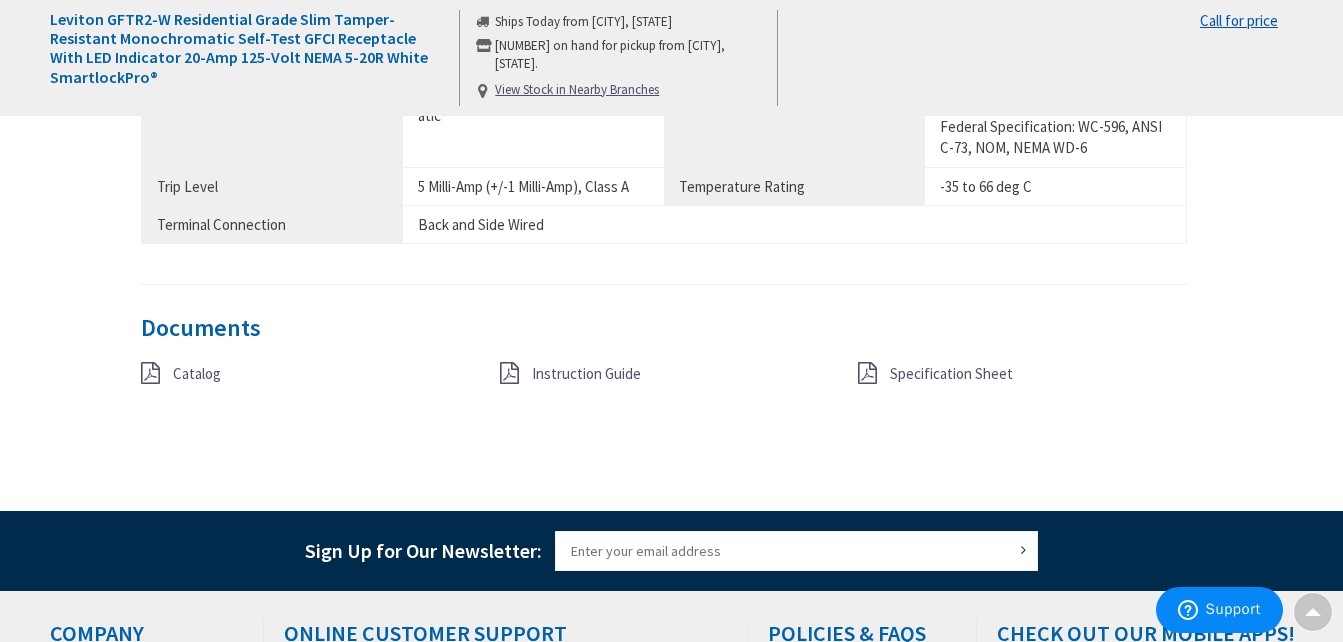click on "Specification Sheet" at bounding box center (951, 373) 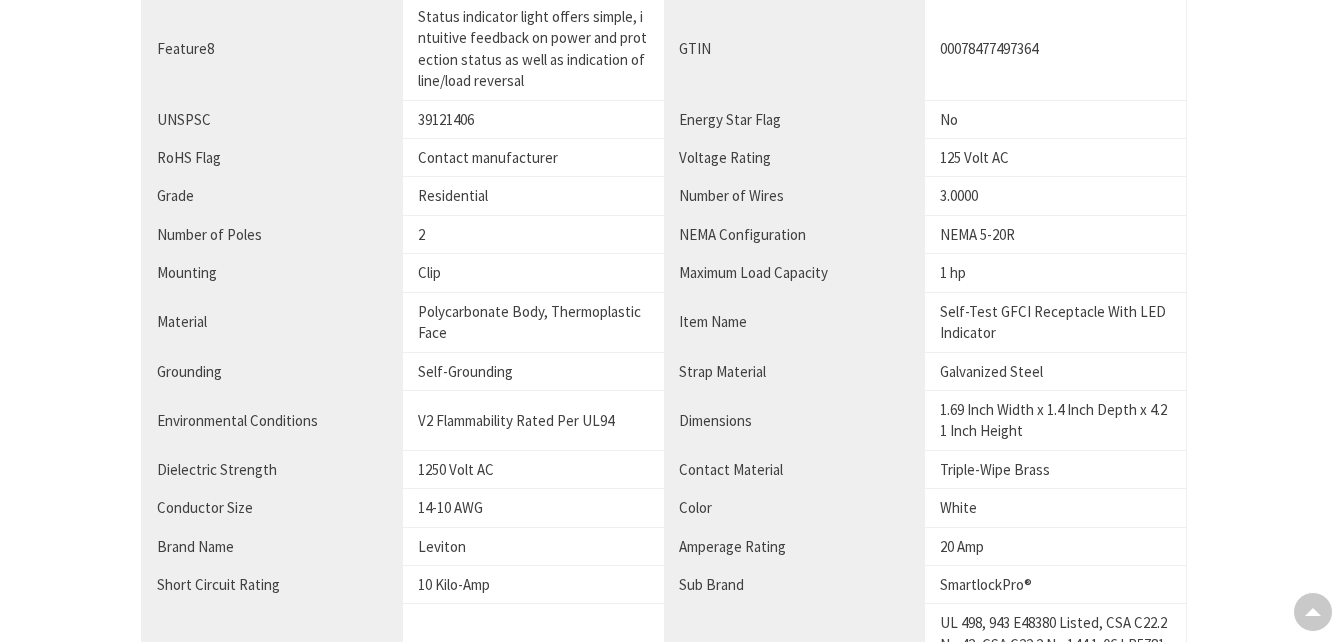 scroll, scrollTop: 13, scrollLeft: 0, axis: vertical 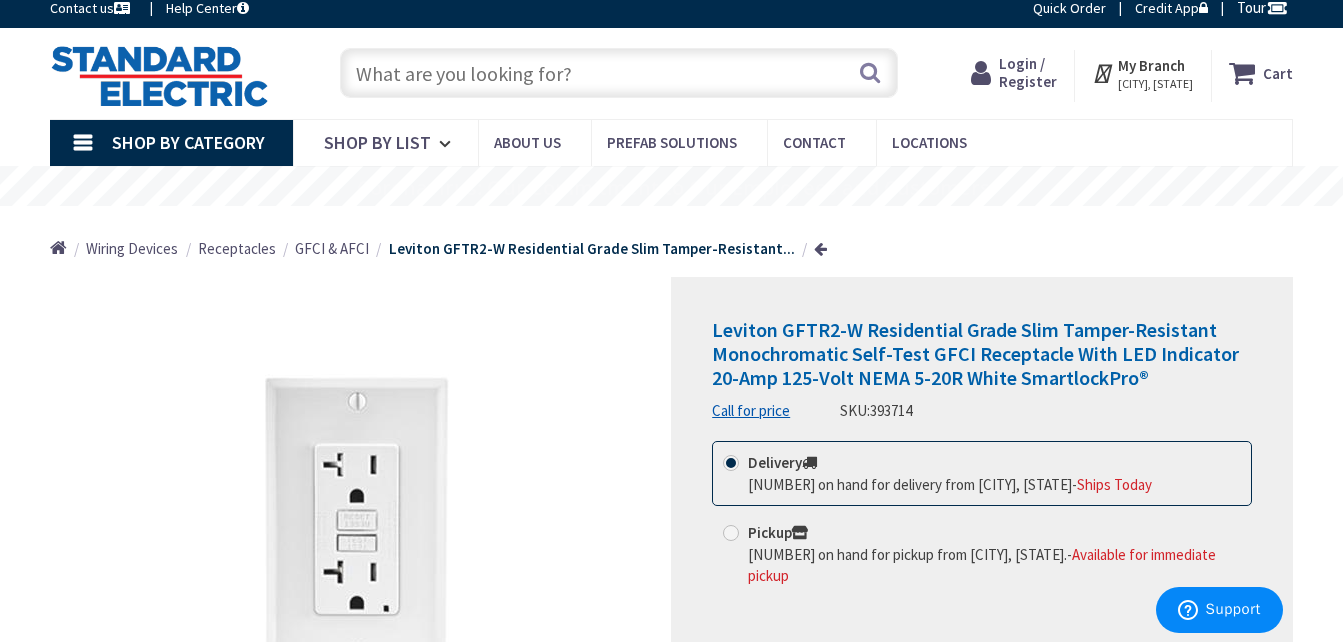click at bounding box center (619, 73) 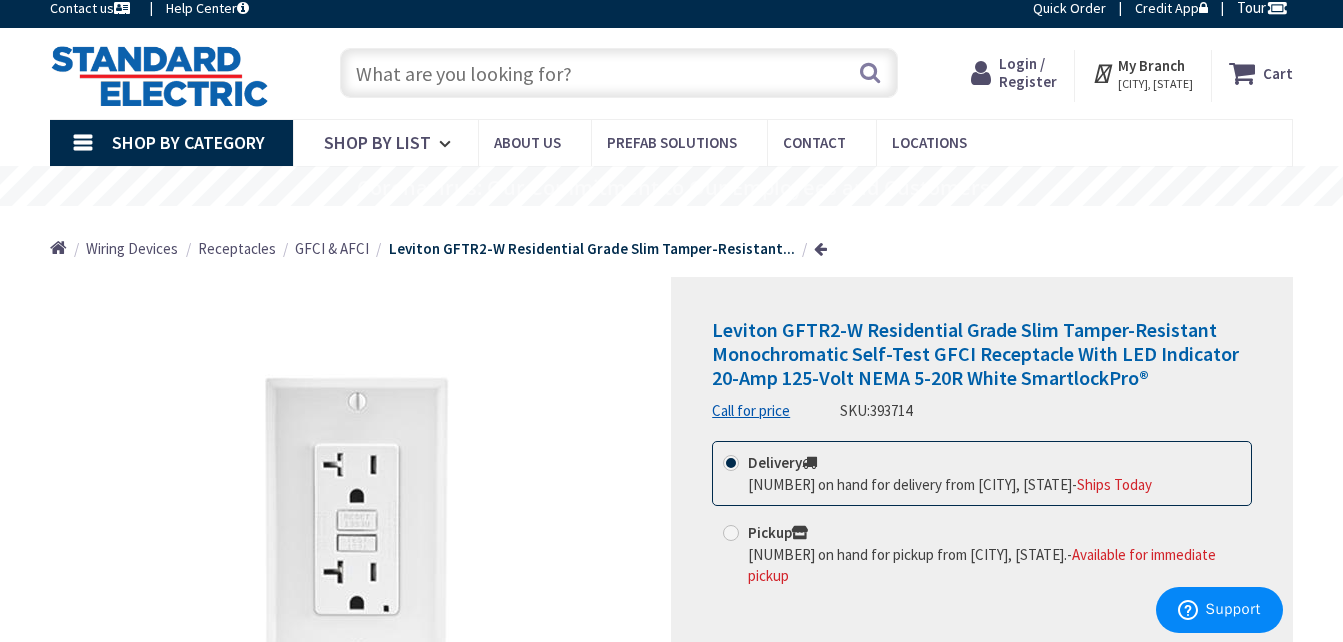 type on "2" 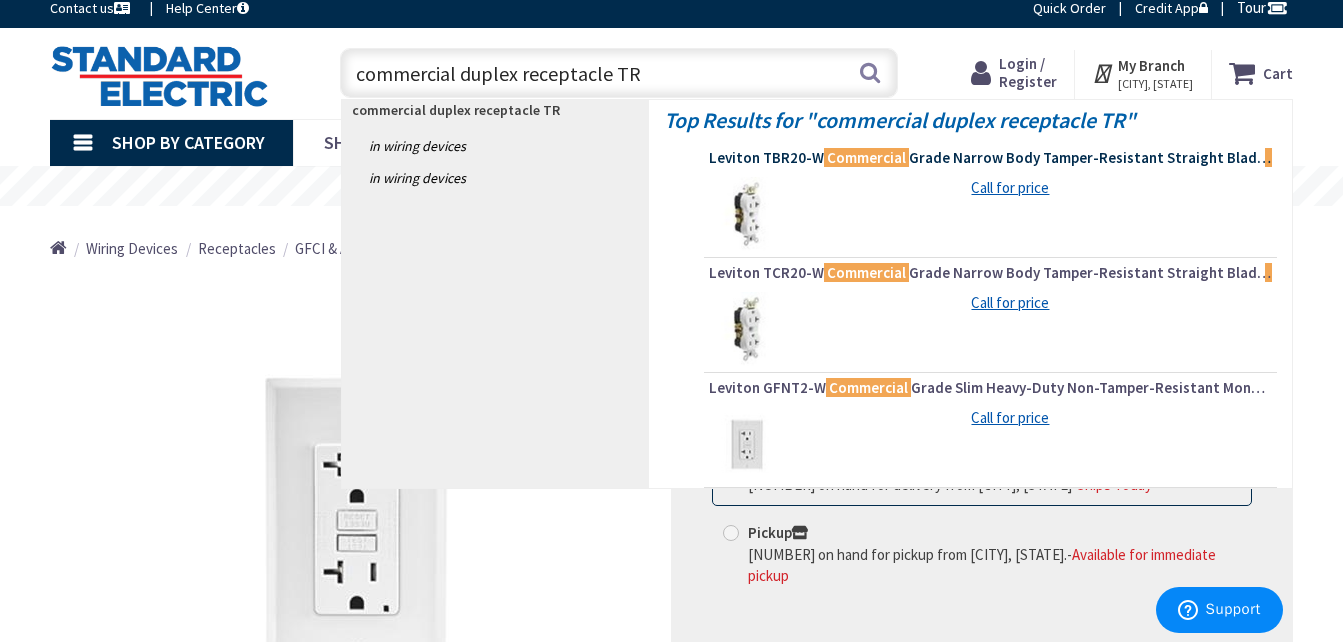 type on "commercial duplex receptacle TR" 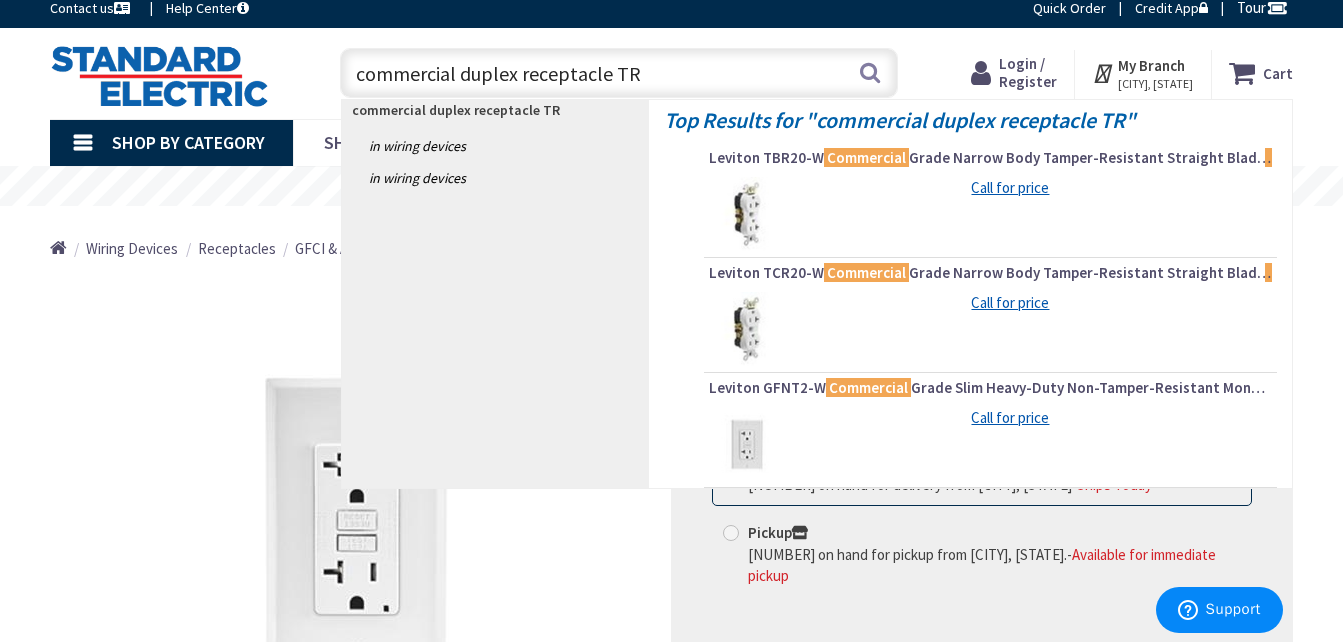 click on "Leviton TBR20-W  Commercial  Grade Narrow Body Tamper-Resistant Straight Blade  Duplex   Receptacle  20-Amp 125-Volt NEMA 5-20R White Decora®" at bounding box center [990, 158] 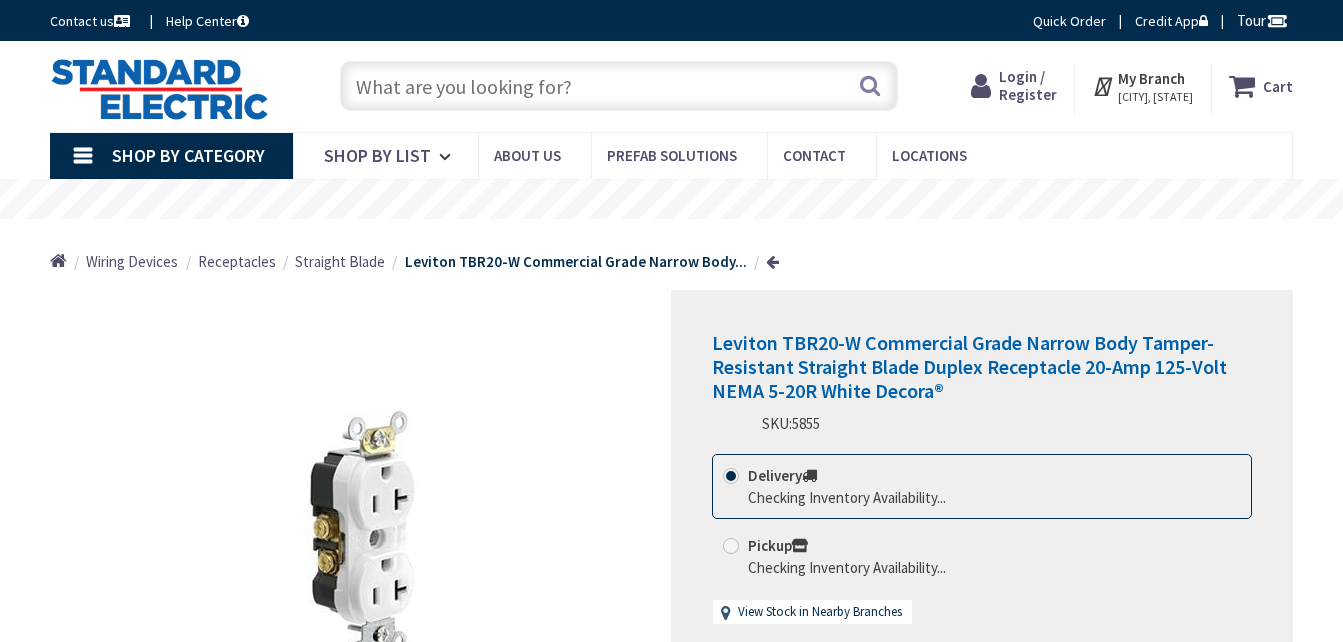 scroll, scrollTop: 0, scrollLeft: 0, axis: both 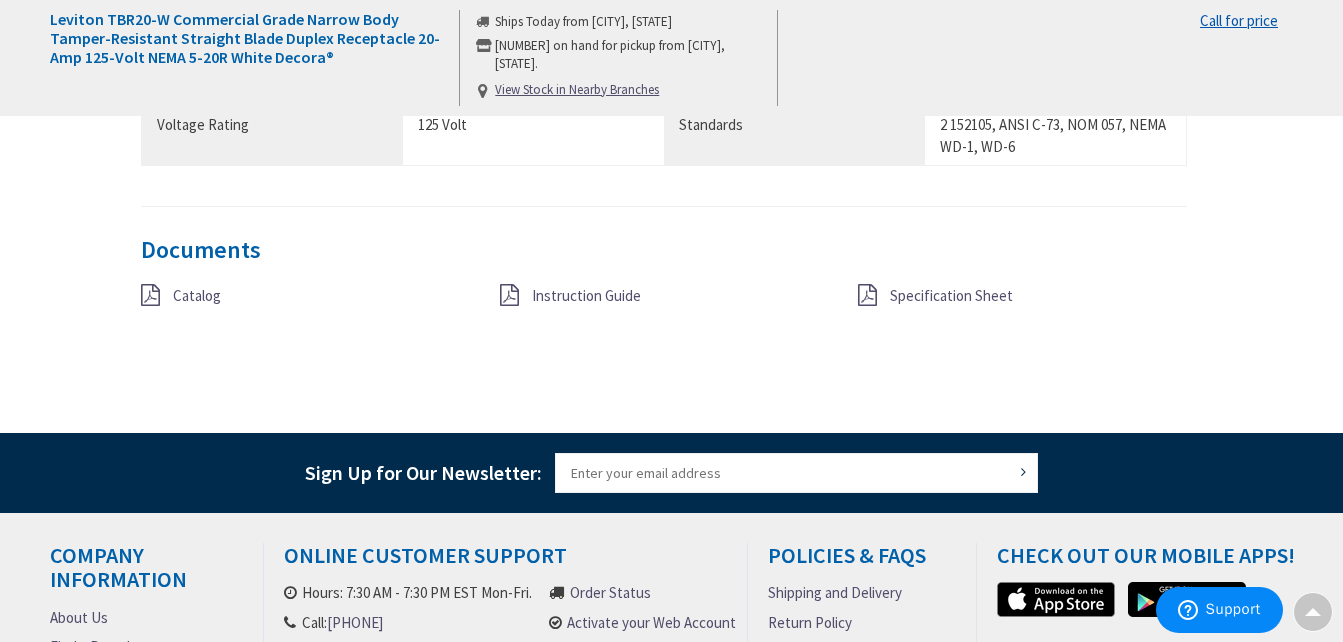 click on "Specification Sheet" at bounding box center [951, 295] 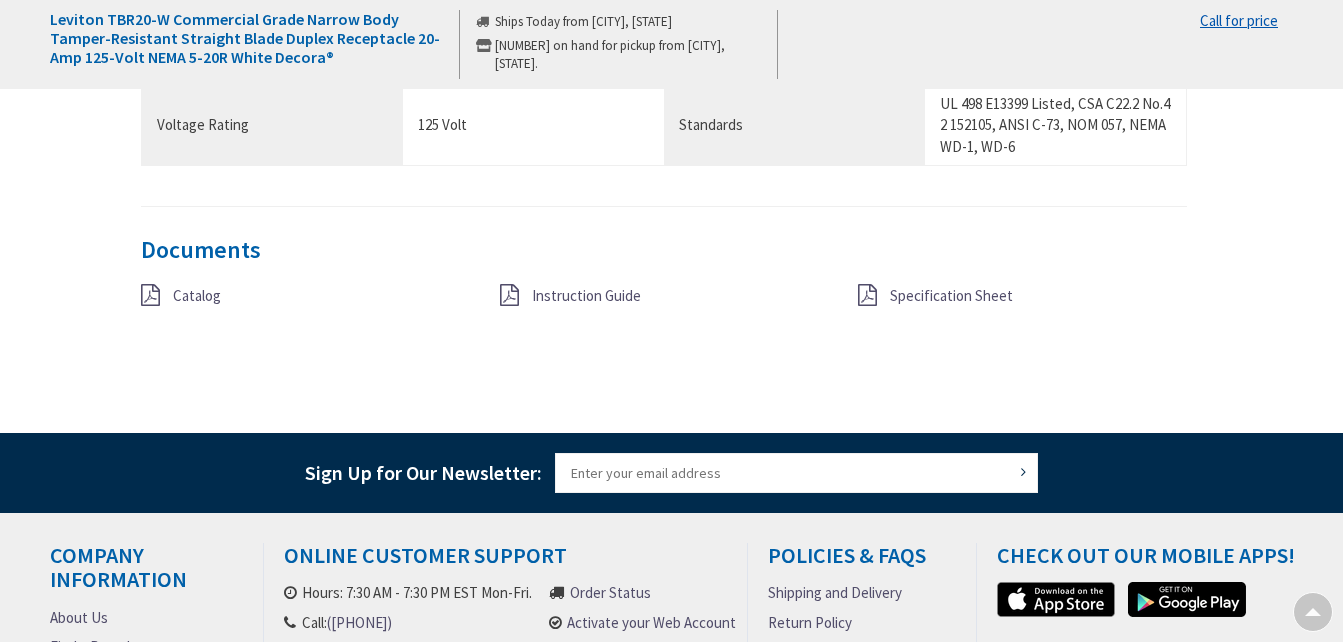 scroll, scrollTop: 1779, scrollLeft: 0, axis: vertical 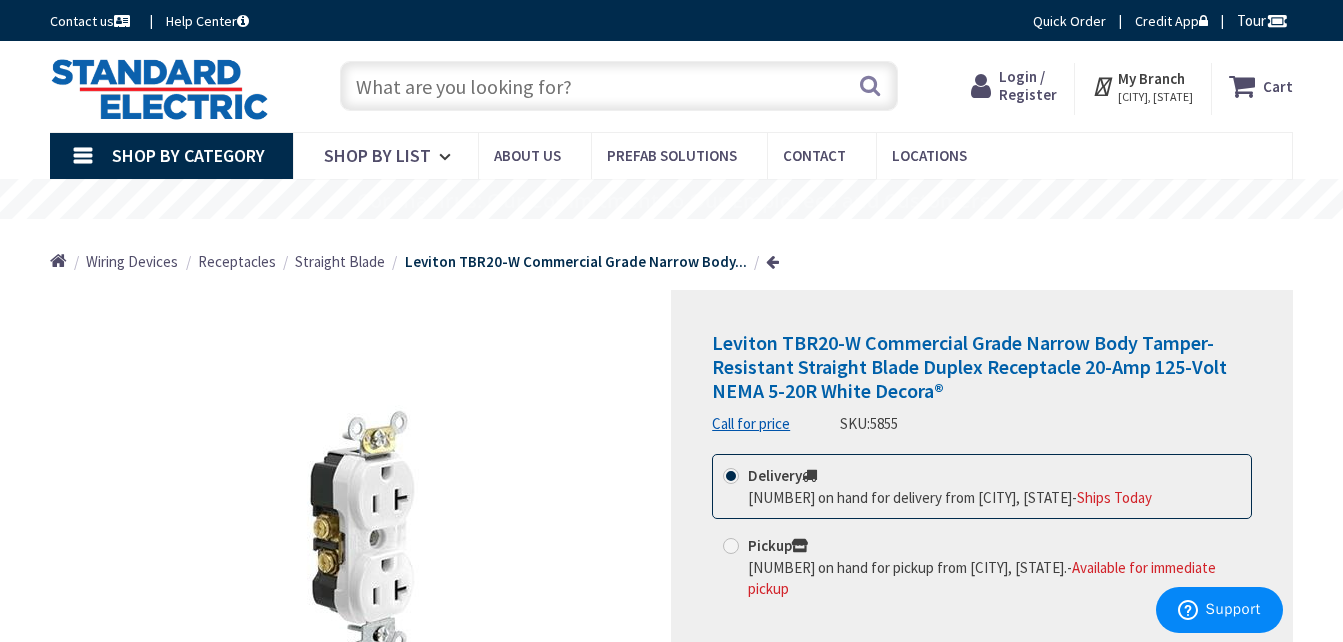 click at bounding box center (619, 86) 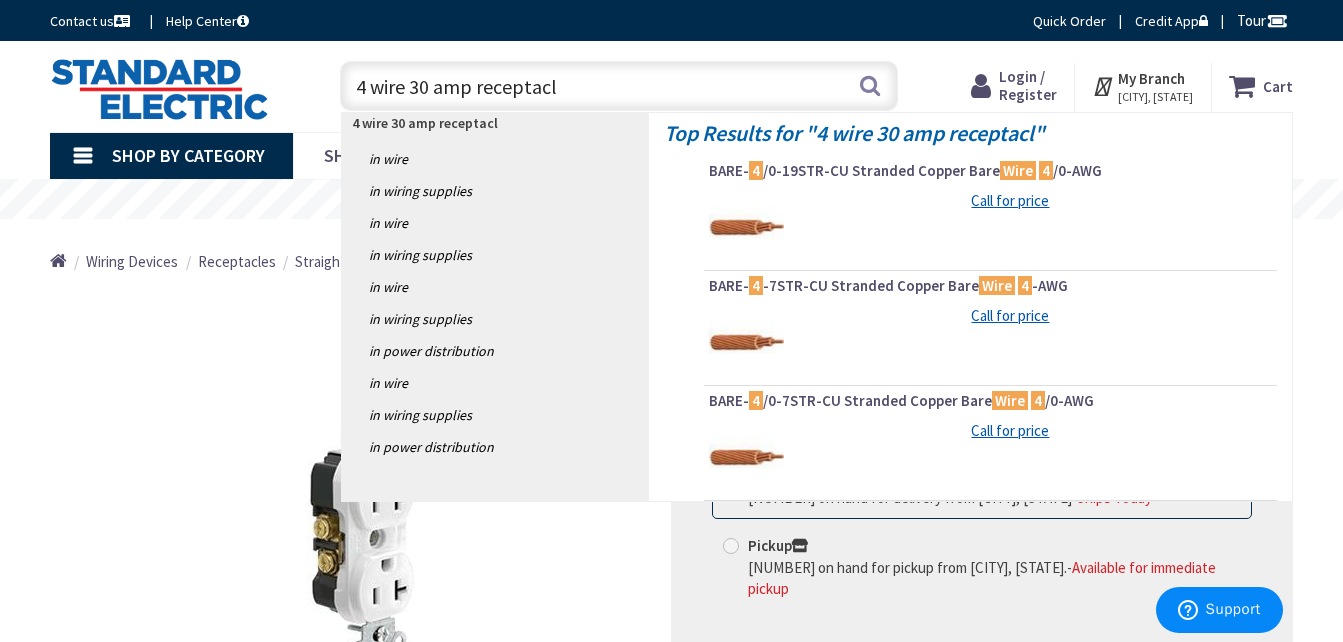 type on "4 wire 30 amp receptacle" 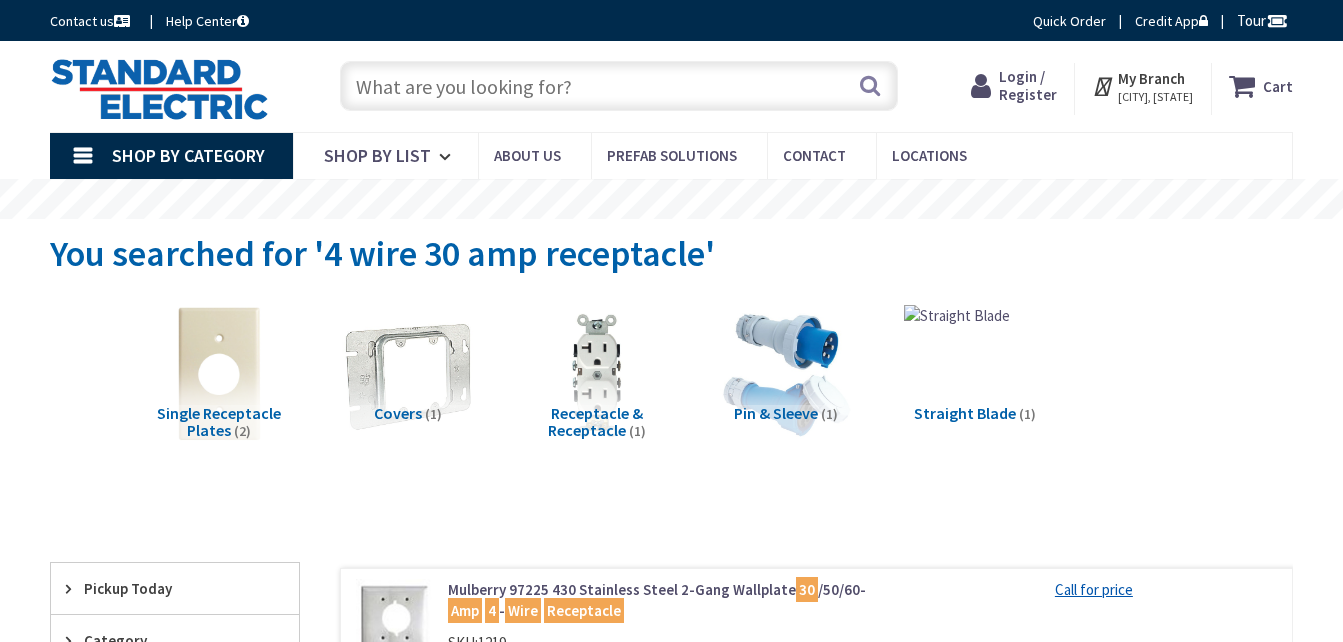 scroll, scrollTop: 0, scrollLeft: 0, axis: both 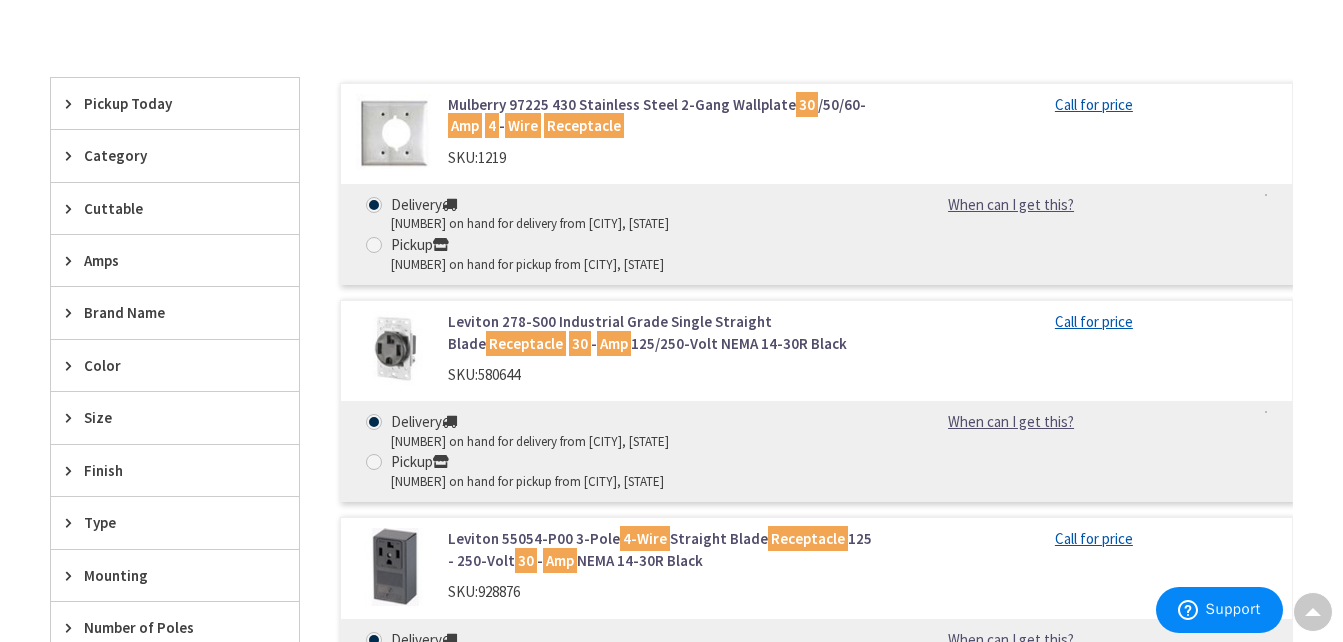 click on "Leviton 278-S00 Industrial Grade Single Straight Blade  Receptacle   30 - Amp  125/250-Volt NEMA 14-30R Black" at bounding box center [664, 332] 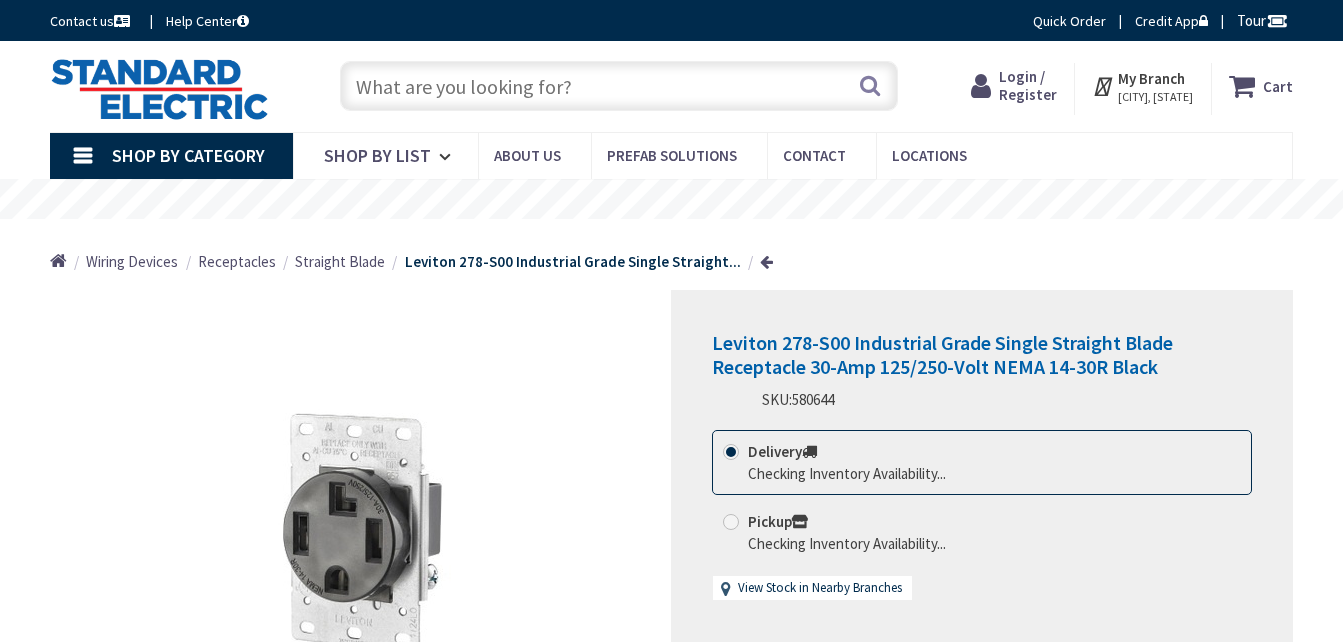 scroll, scrollTop: 0, scrollLeft: 0, axis: both 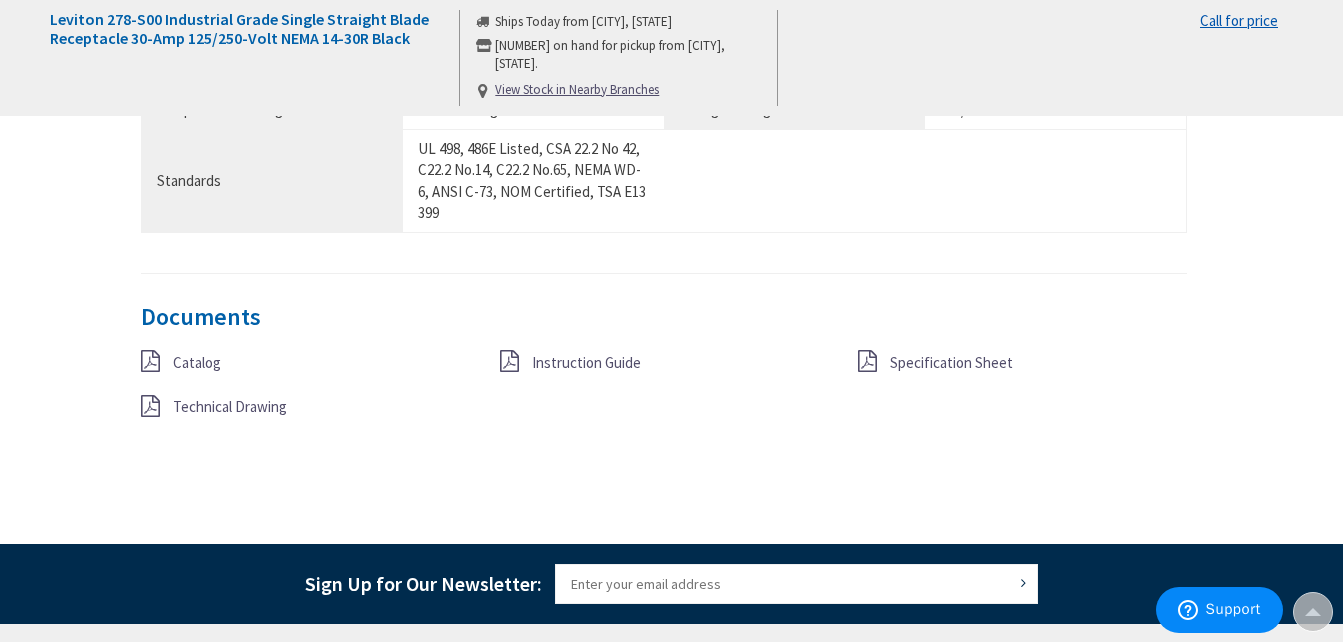 click on "Specification Sheet" at bounding box center [951, 362] 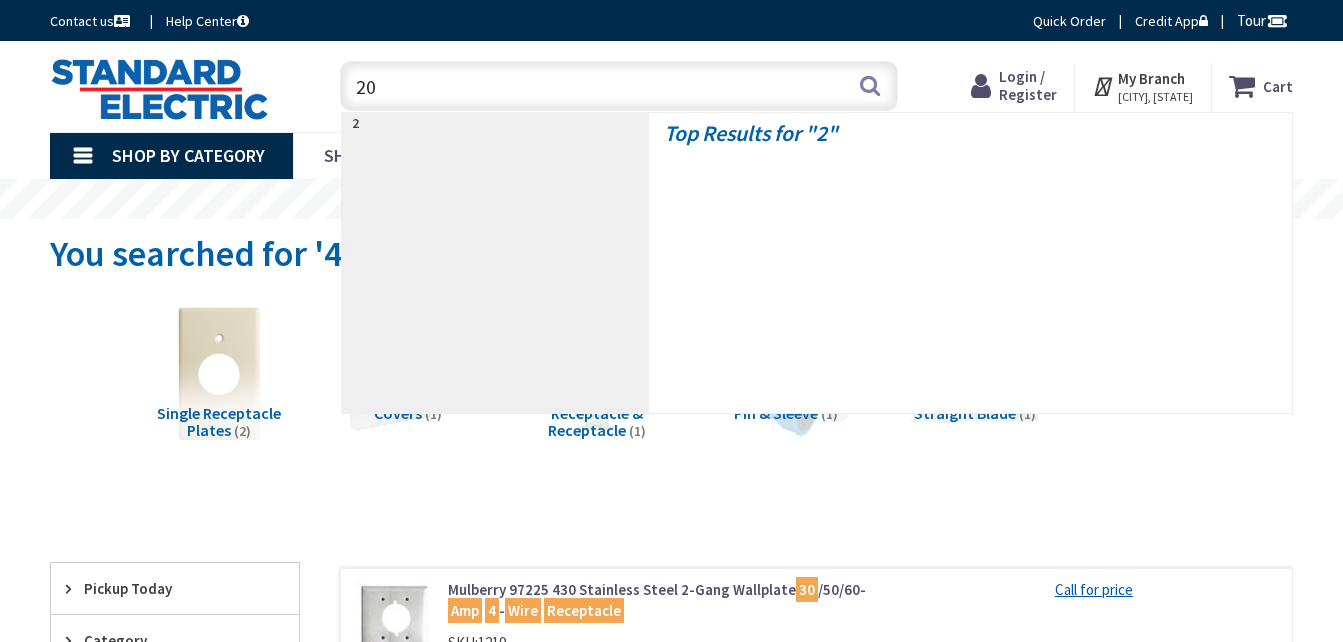 scroll, scrollTop: 0, scrollLeft: 0, axis: both 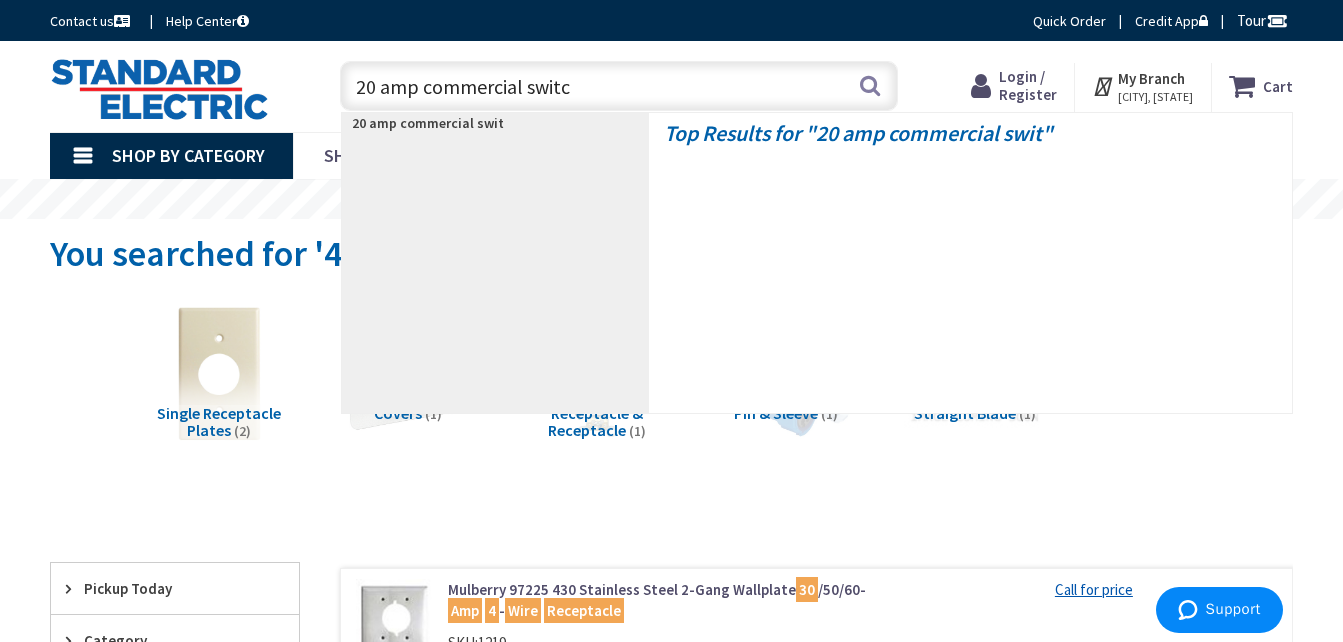 type on "20 amp commercial switch" 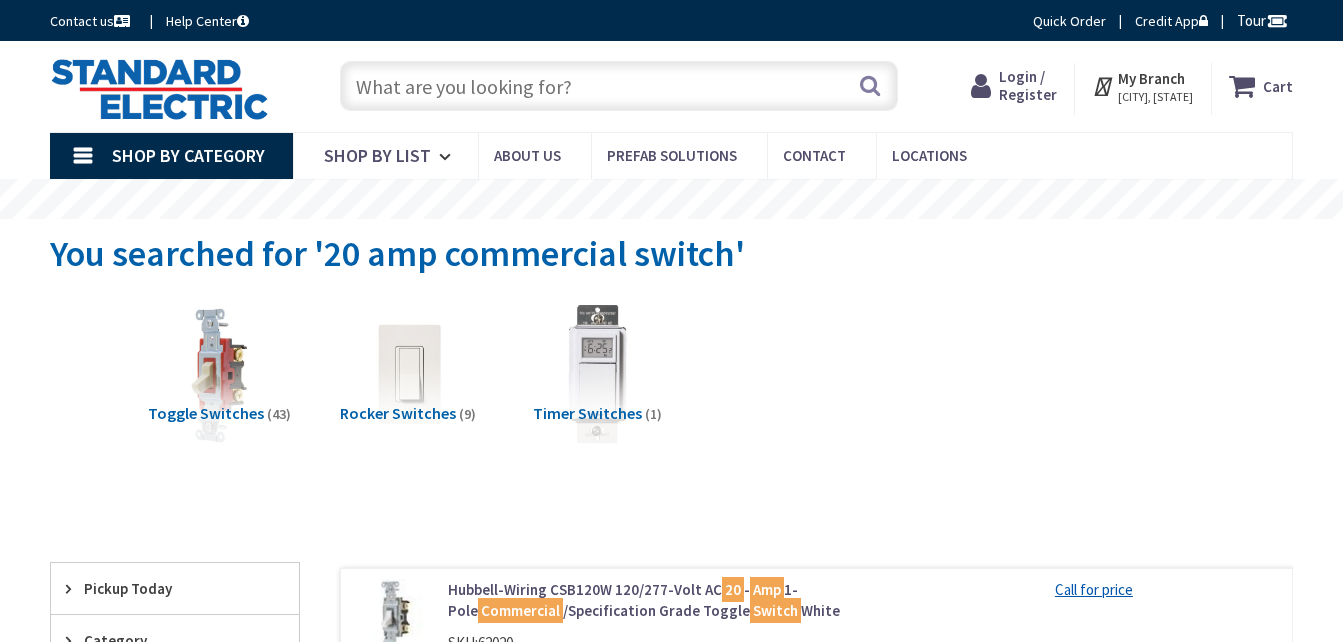 scroll, scrollTop: 0, scrollLeft: 0, axis: both 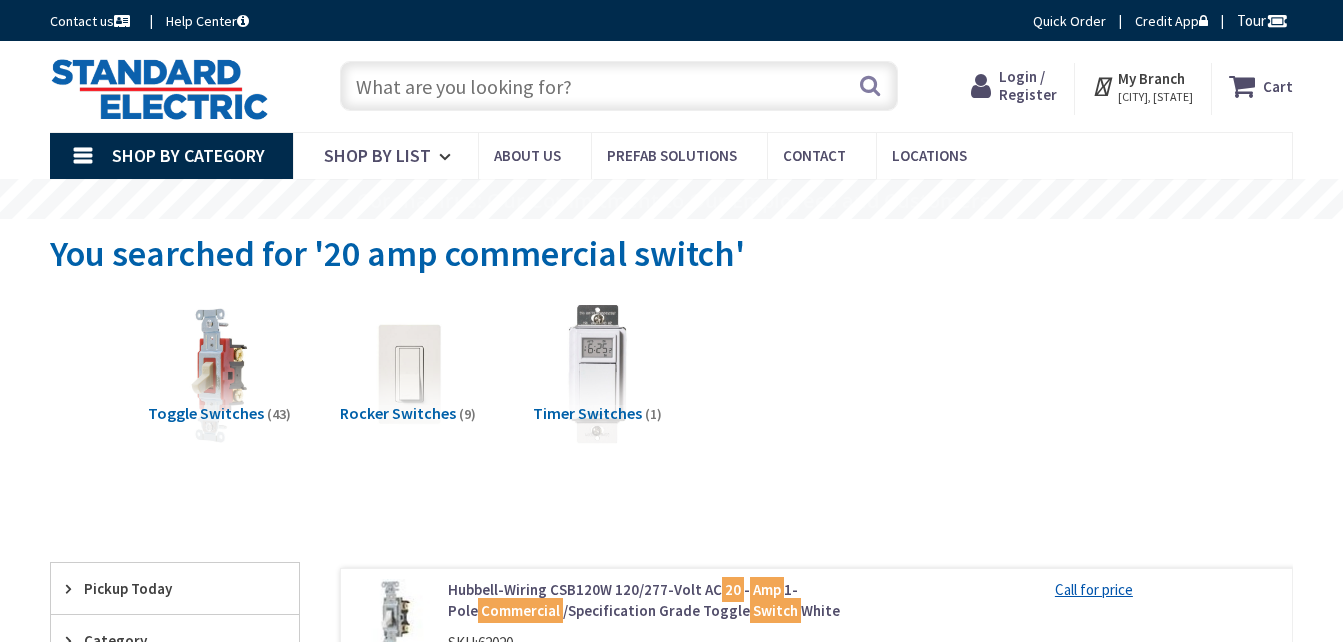 click on "Hubbell-Wiring CSB120W 120/277-Volt AC  20 - Amp  1-Pole  Commercial /Specification Grade Toggle  Switch  White" at bounding box center (664, 600) 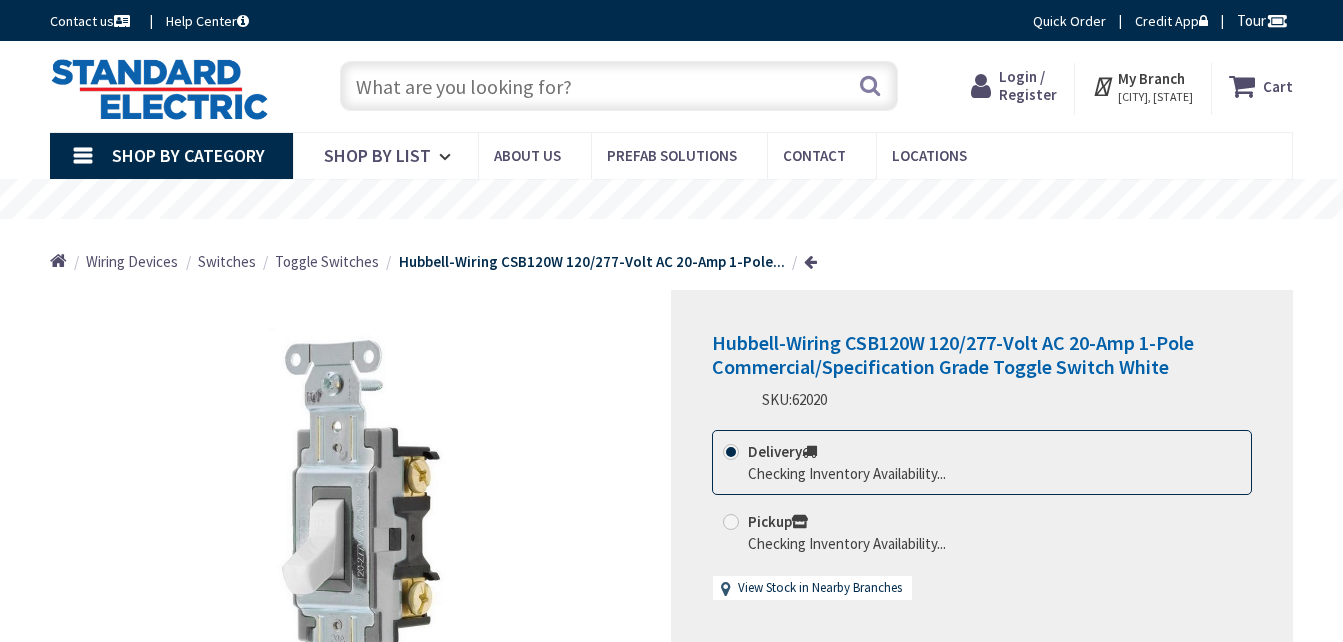 scroll, scrollTop: 0, scrollLeft: 0, axis: both 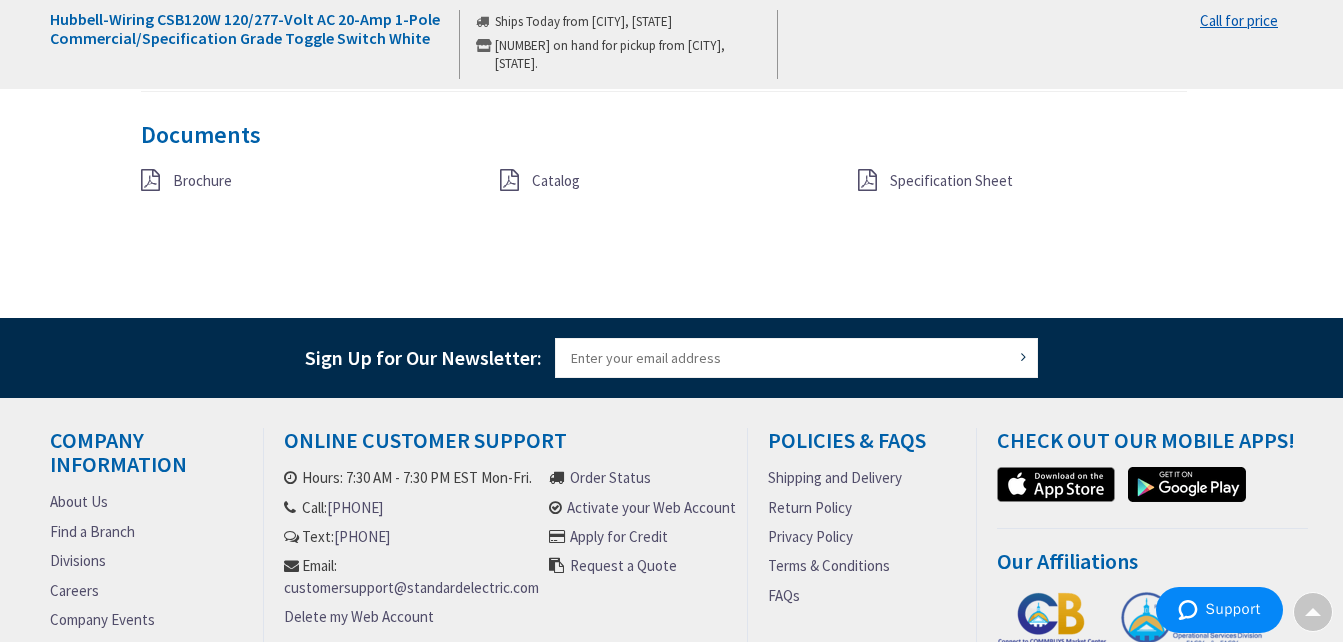 click on "Specification Sheet" at bounding box center (951, 180) 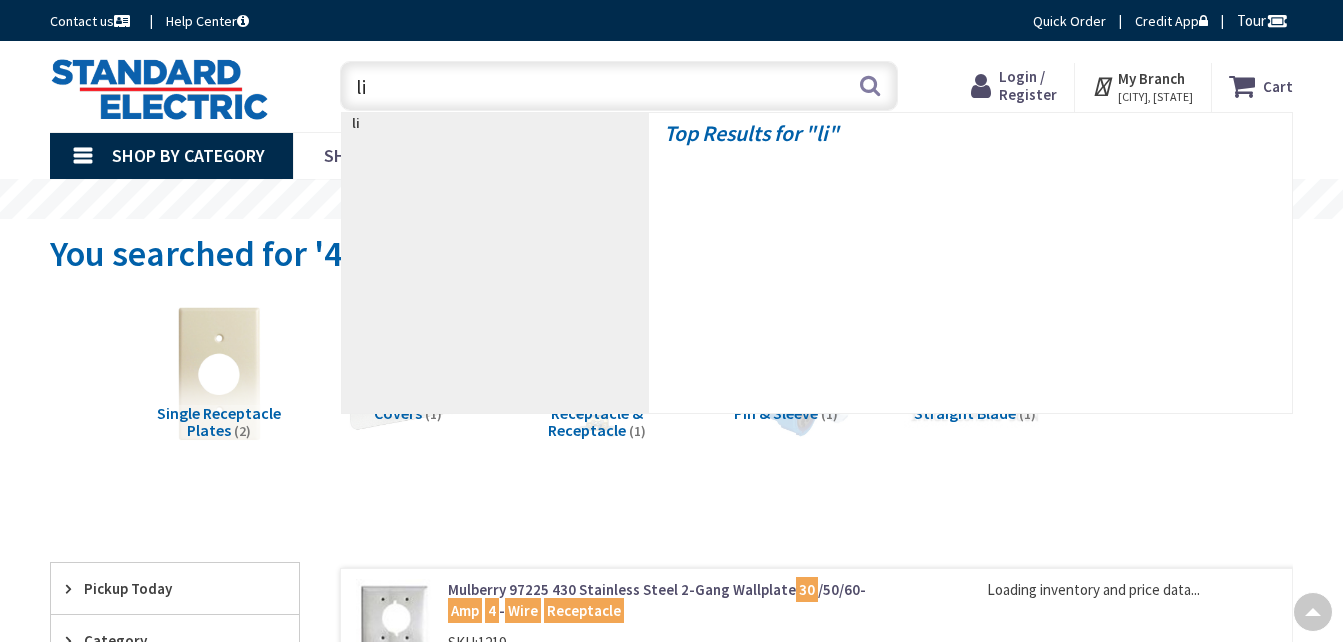 scroll, scrollTop: 74, scrollLeft: 0, axis: vertical 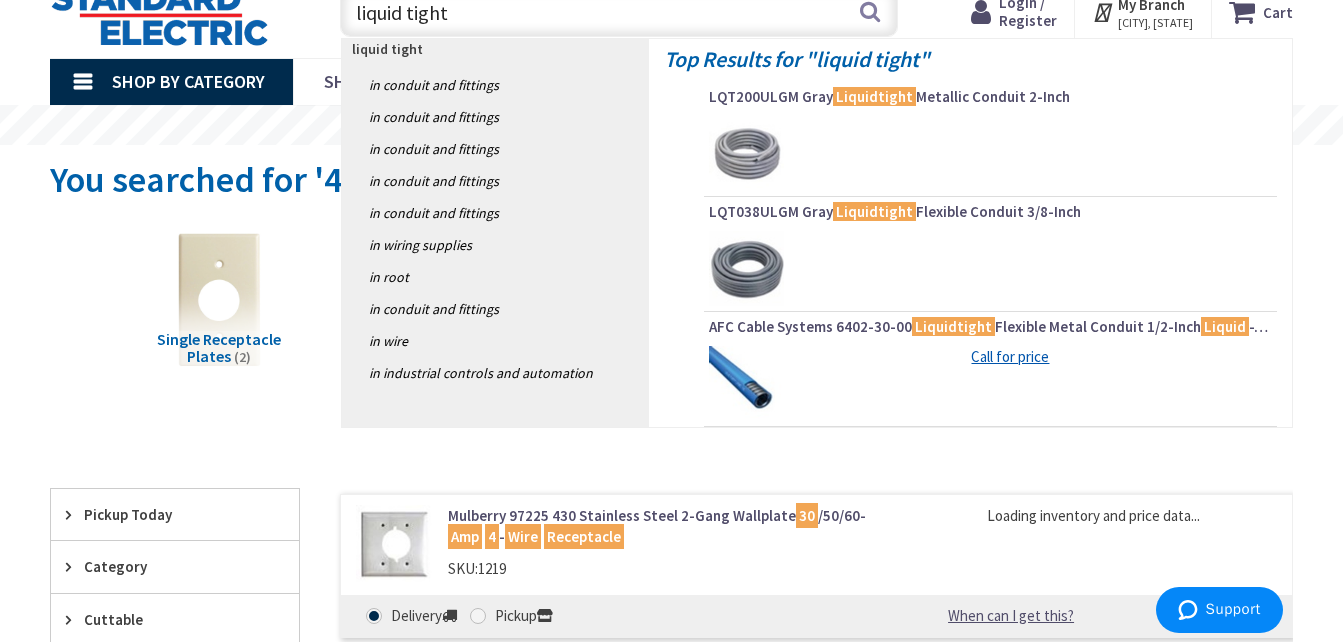 type on "liquid tight" 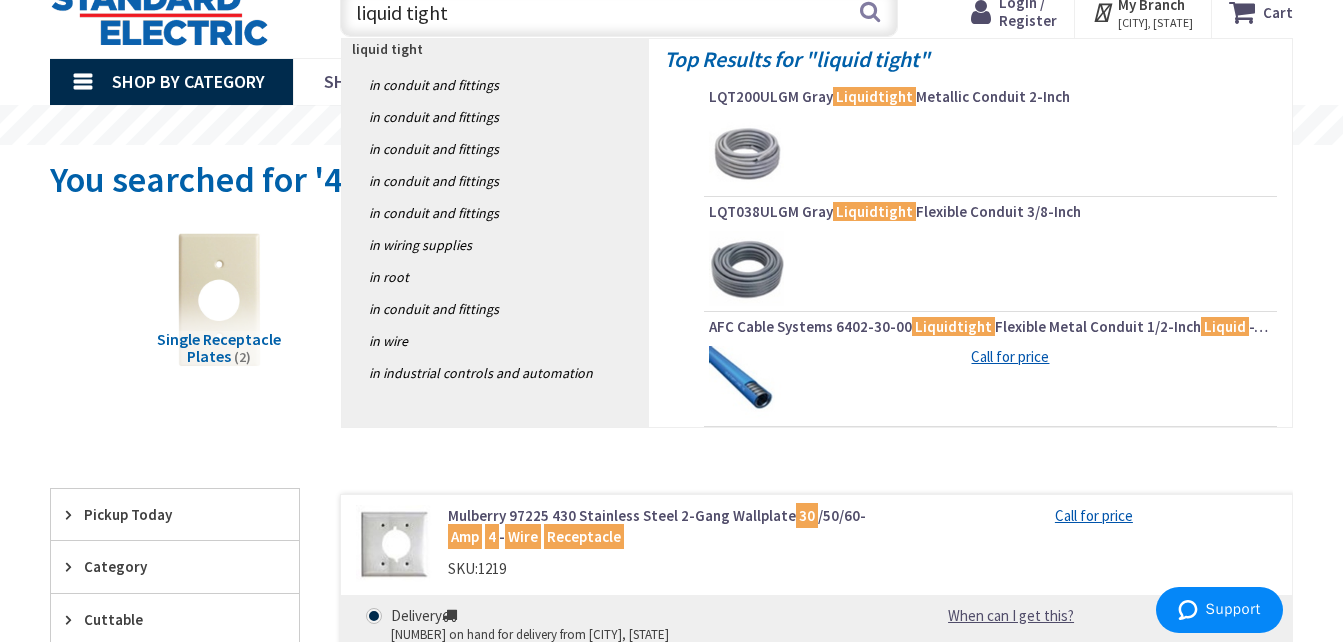 click at bounding box center [746, 153] 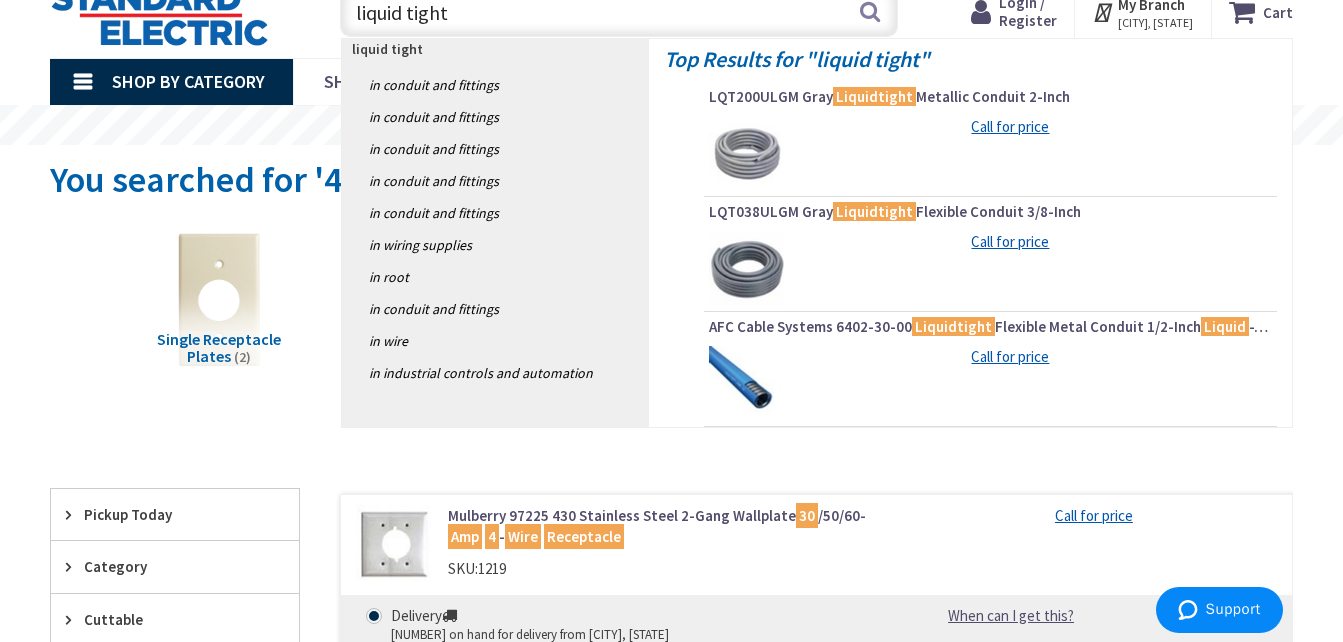 click on "Liquidtight" at bounding box center [874, 96] 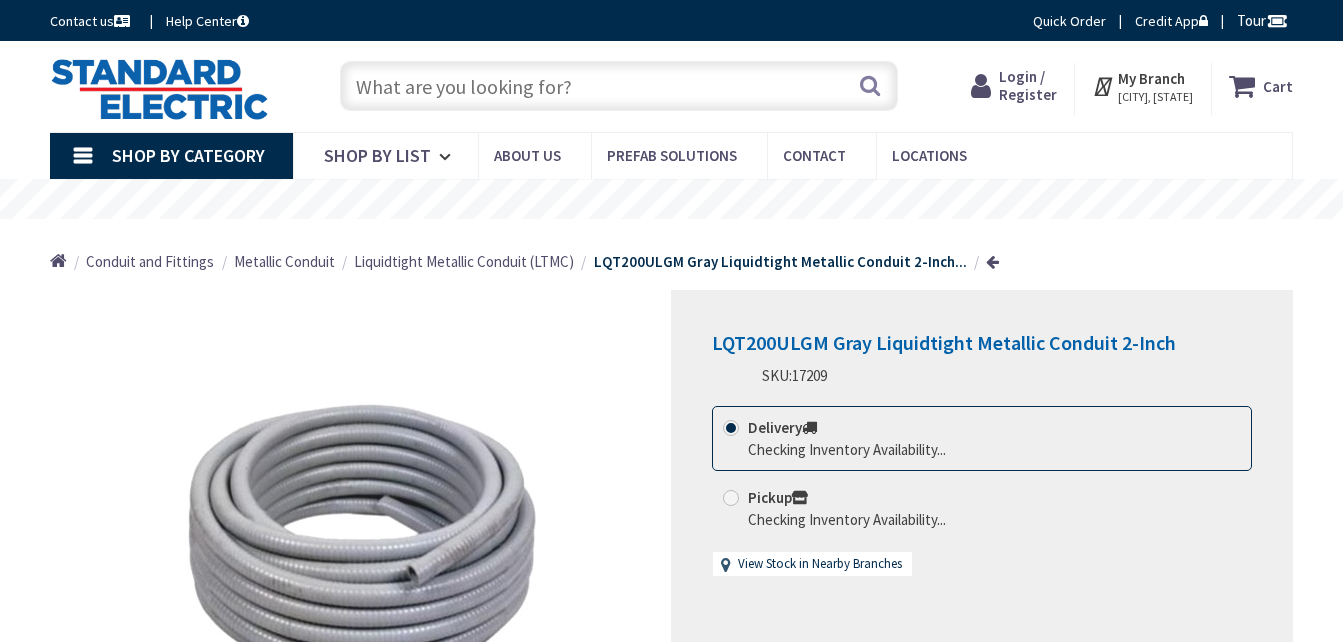 scroll, scrollTop: 0, scrollLeft: 0, axis: both 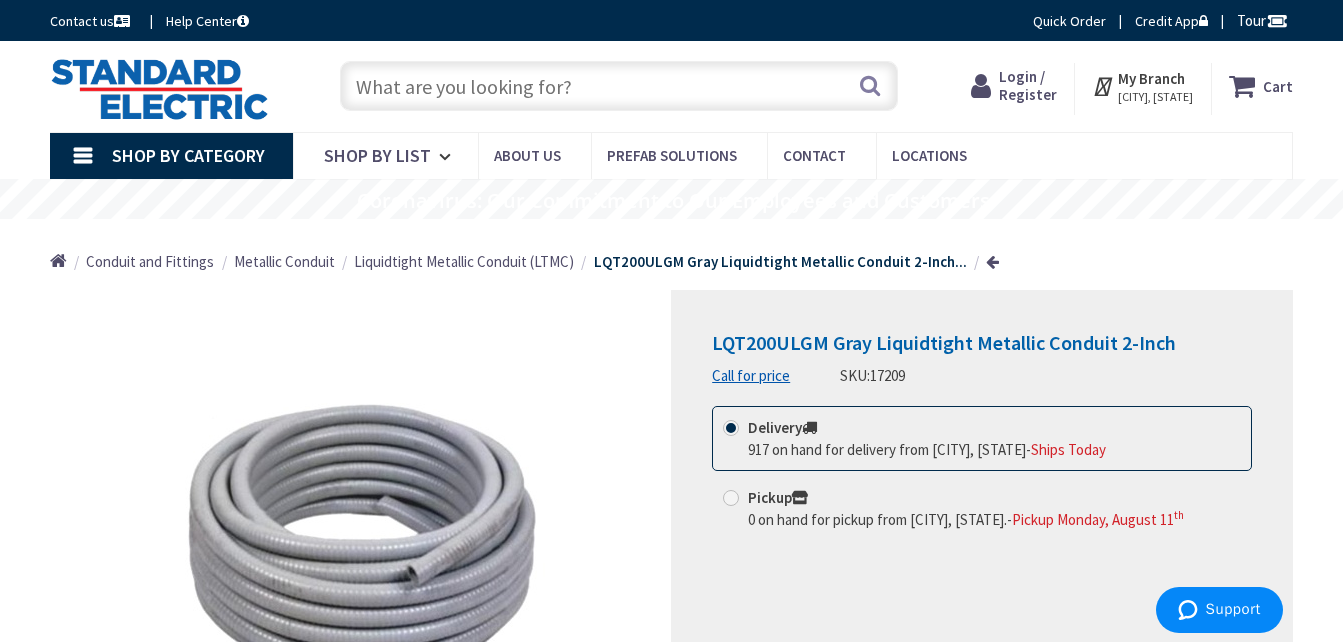 click at bounding box center (619, 86) 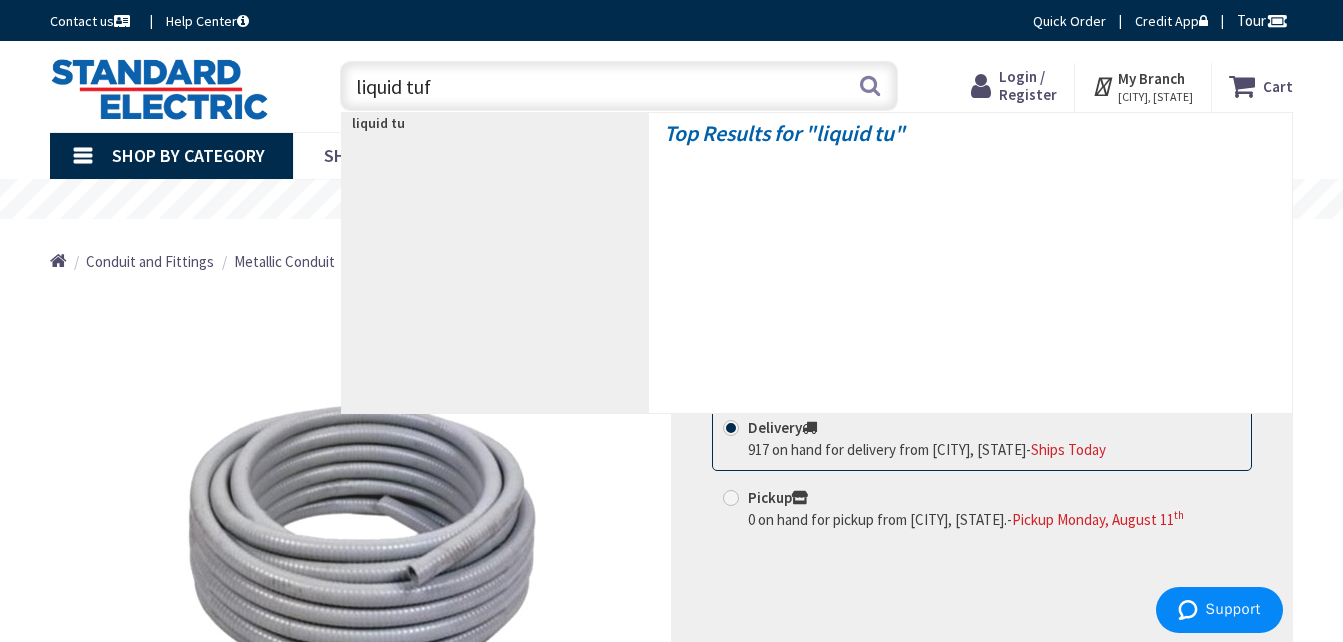 type on "liquid tuff" 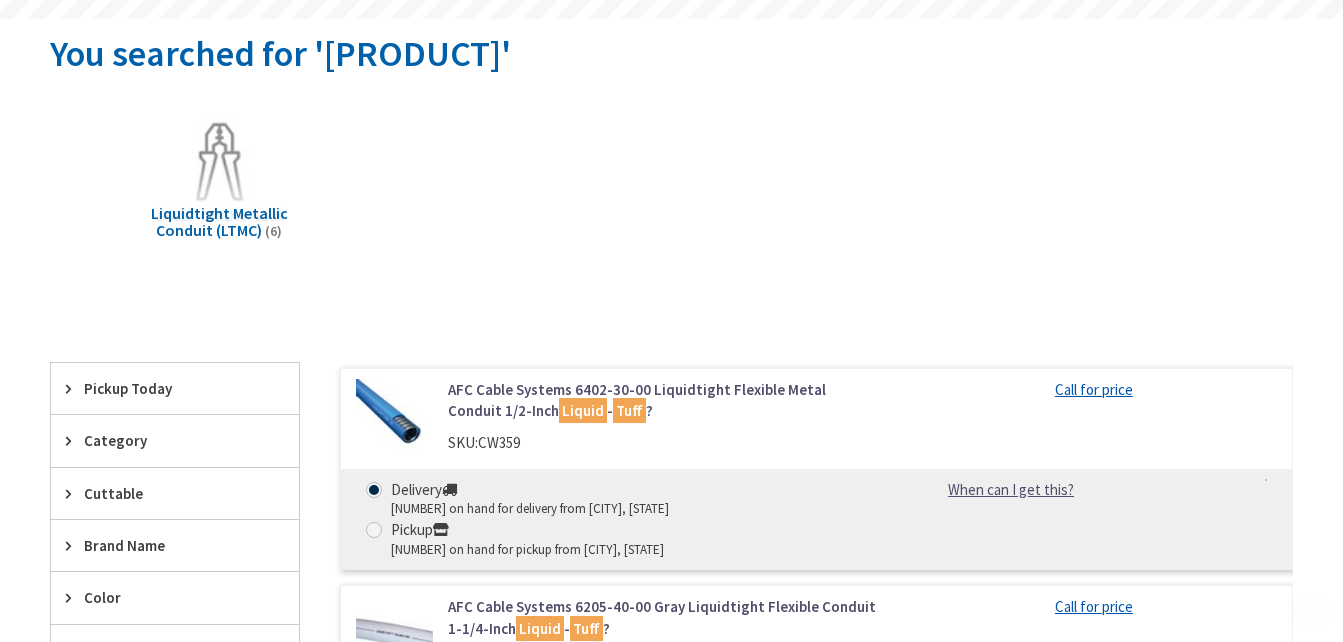 scroll, scrollTop: 267, scrollLeft: 0, axis: vertical 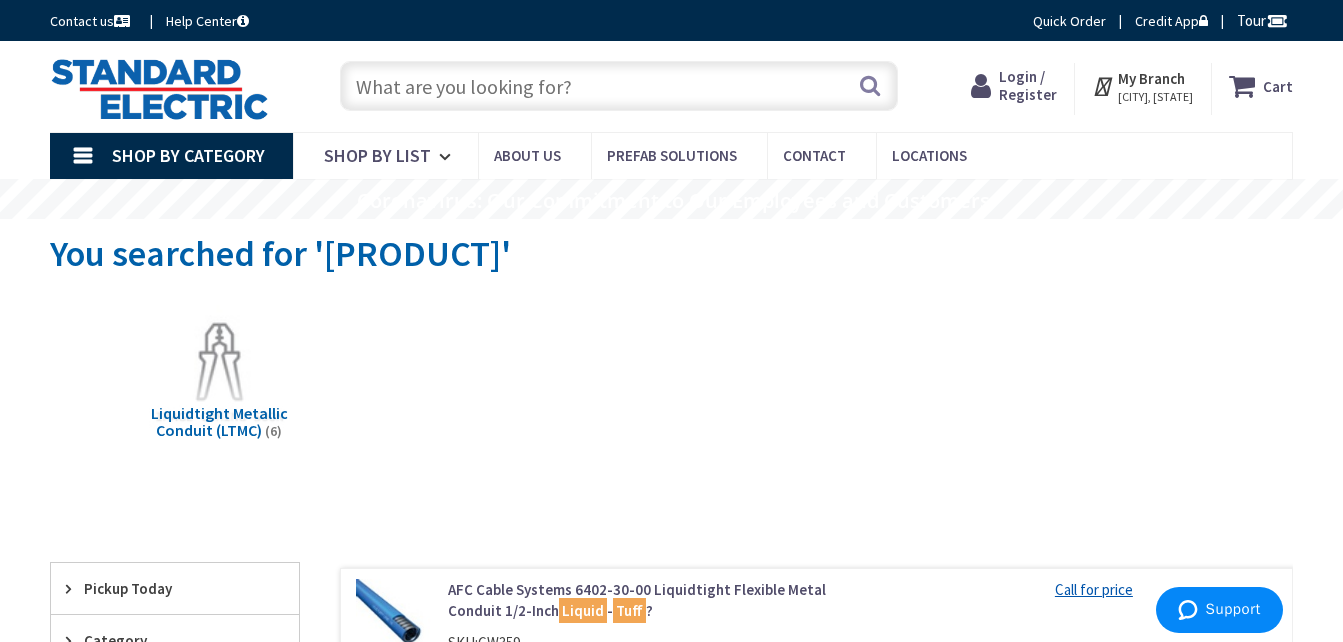 click at bounding box center (619, 86) 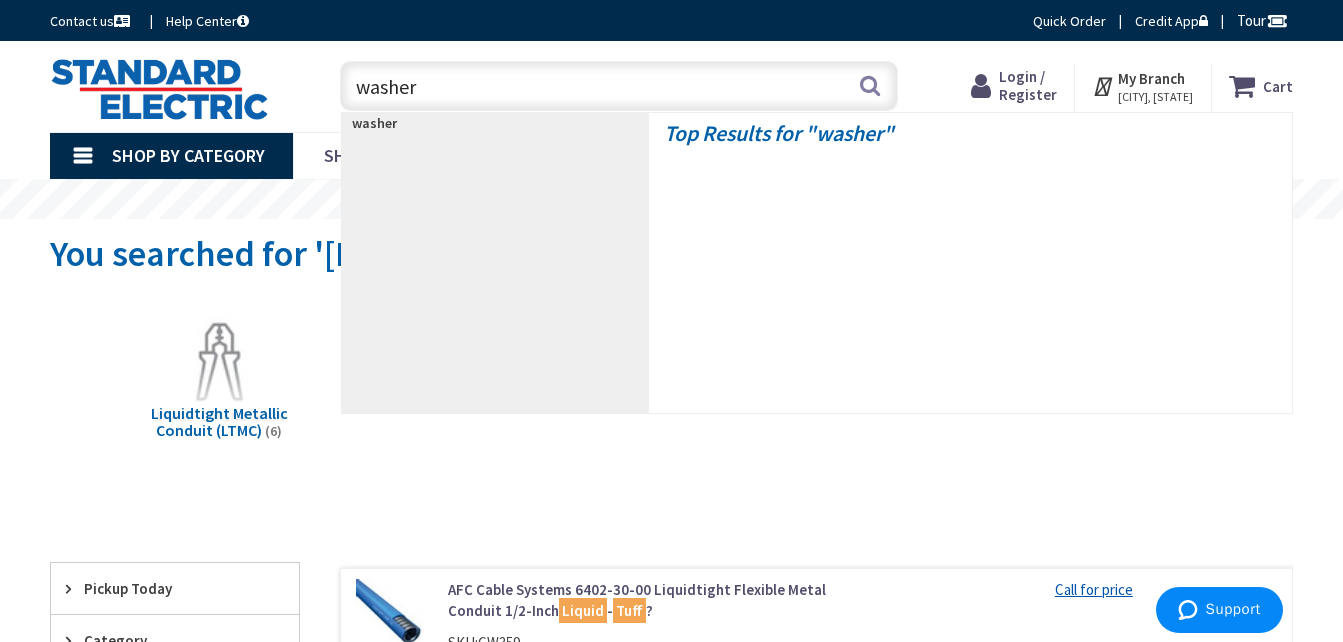 type on "washers" 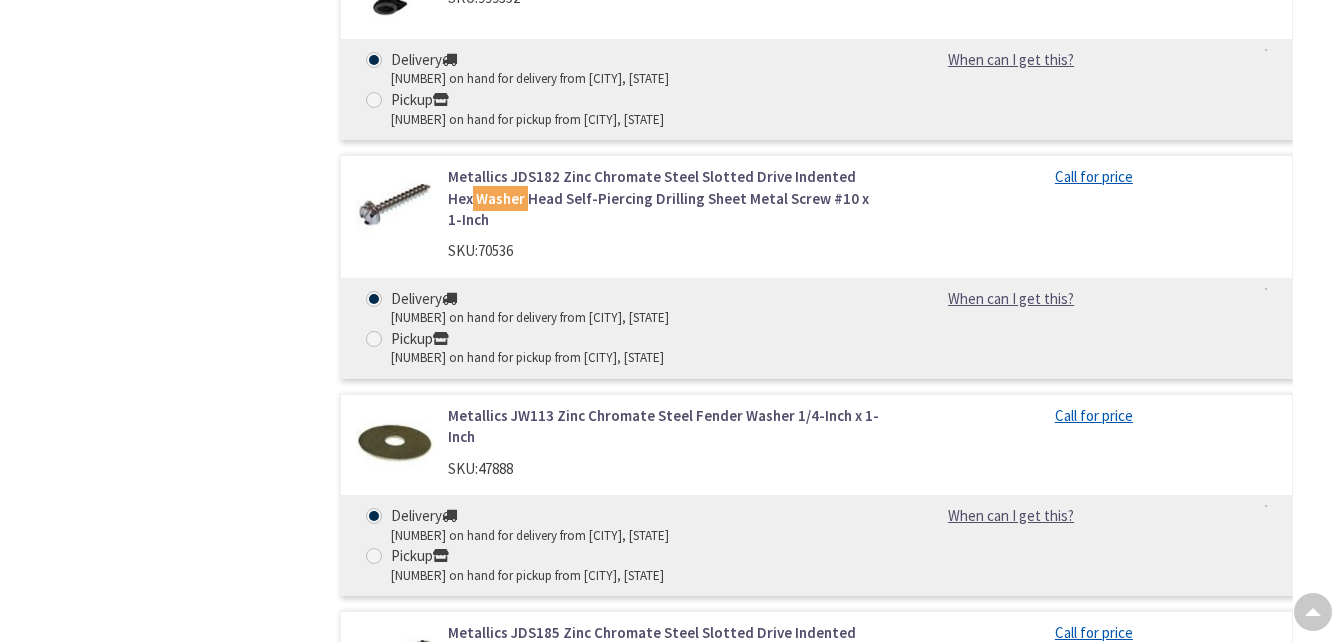 scroll, scrollTop: 1587, scrollLeft: 0, axis: vertical 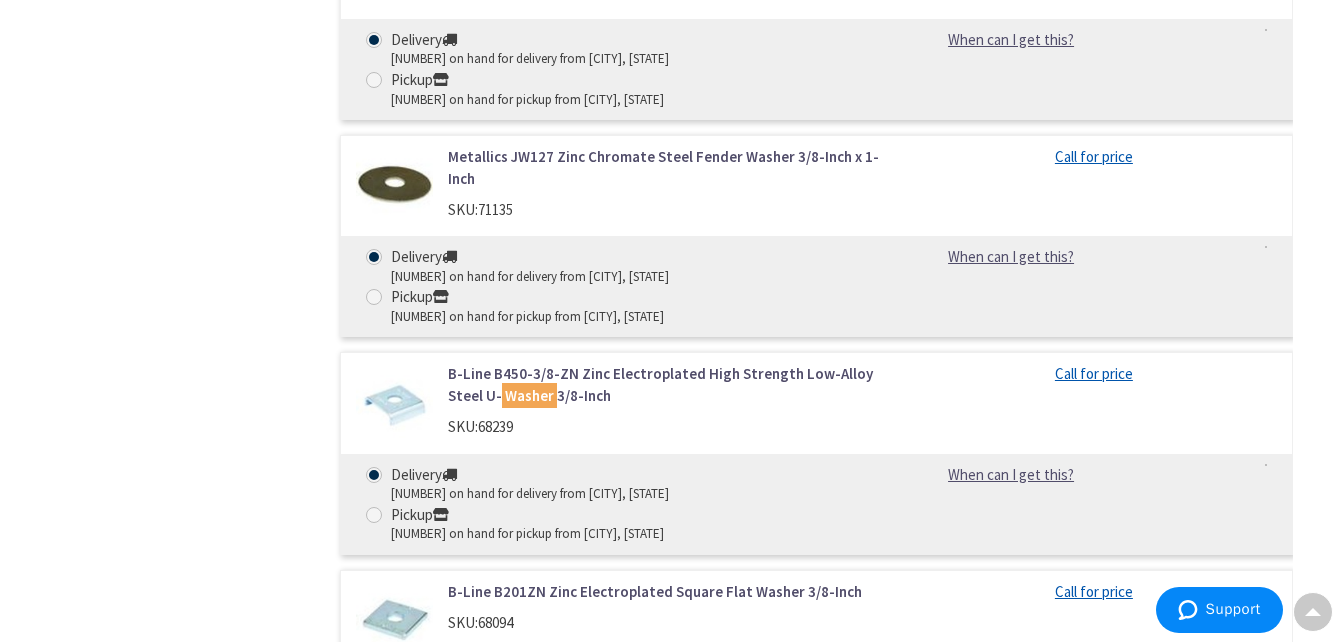 click on "Metallics JW127 Zinc Chromate Steel Fender Washer 3/8-Inch x 1-Inch" at bounding box center (664, 167) 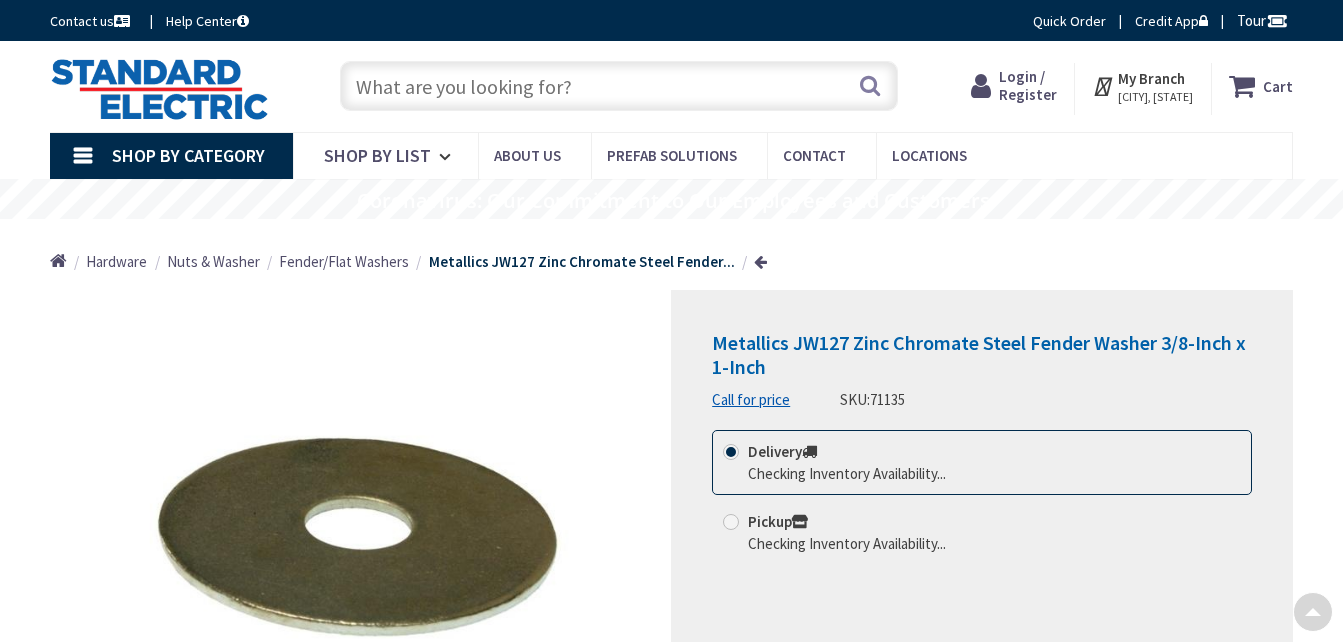 scroll, scrollTop: 673, scrollLeft: 0, axis: vertical 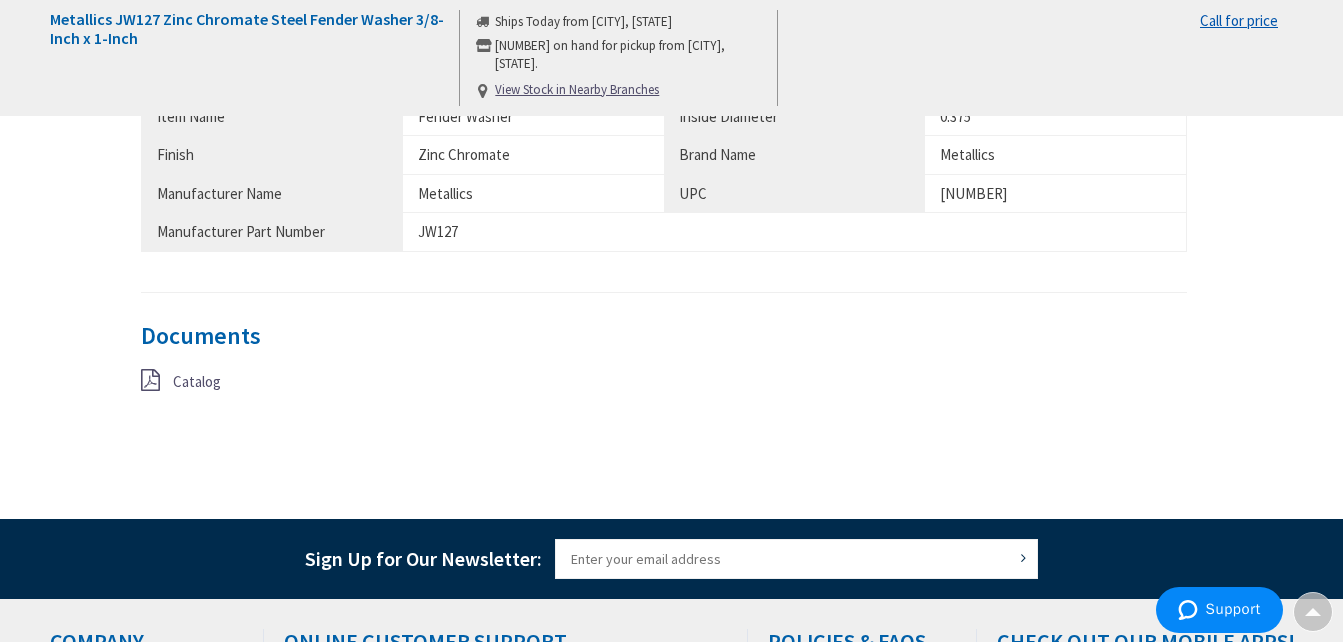click on "Catalog" at bounding box center [197, 381] 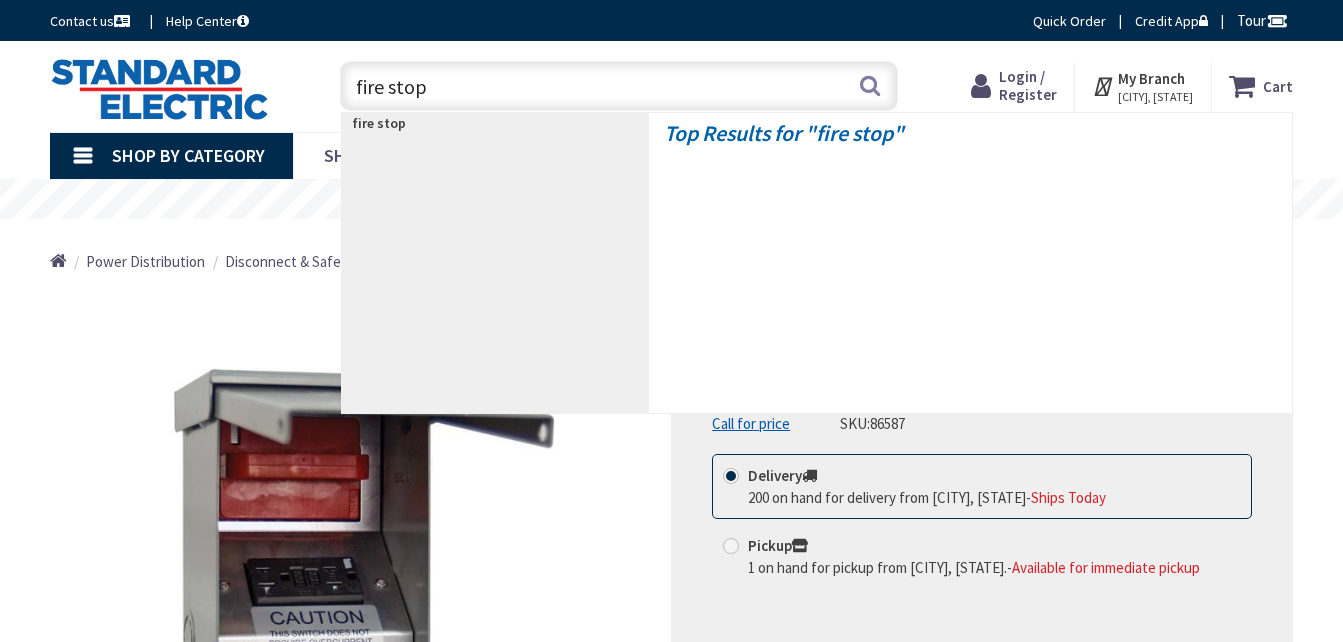 scroll, scrollTop: 0, scrollLeft: 0, axis: both 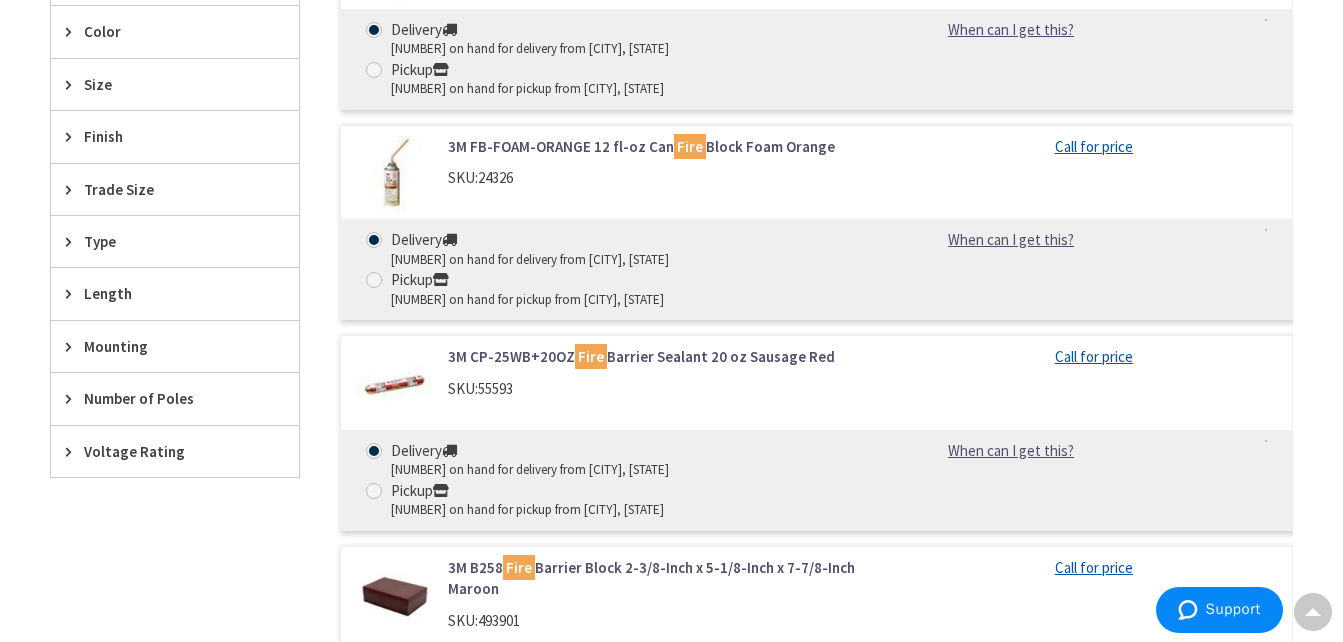 click on "3M CP-25WB+20OZ  Fire  Barrier Sealant 20 oz Sausage Red" at bounding box center [664, 356] 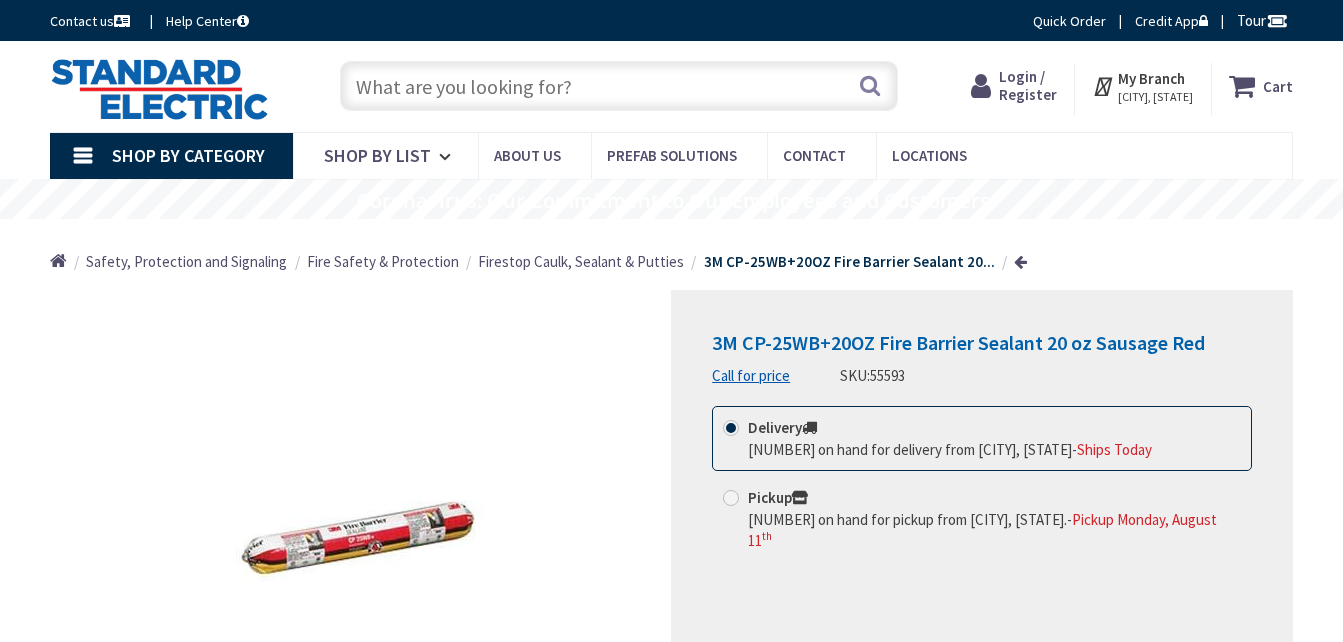 scroll, scrollTop: 0, scrollLeft: 0, axis: both 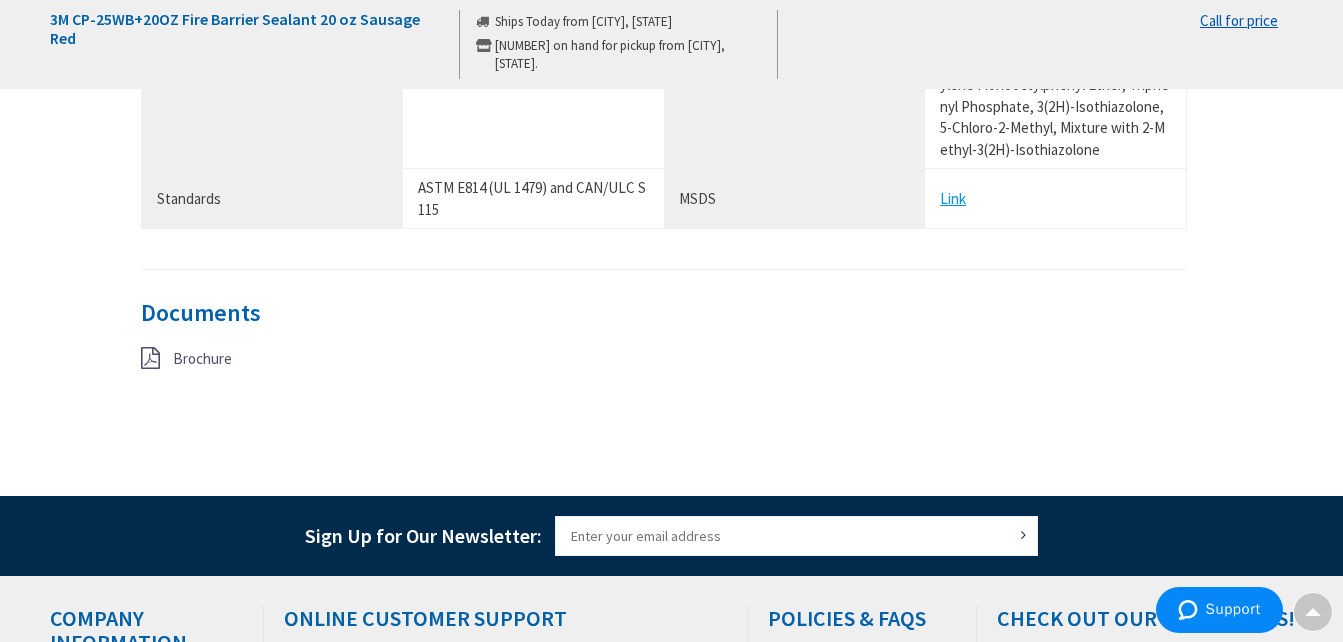 click on "Brochure" at bounding box center (202, 358) 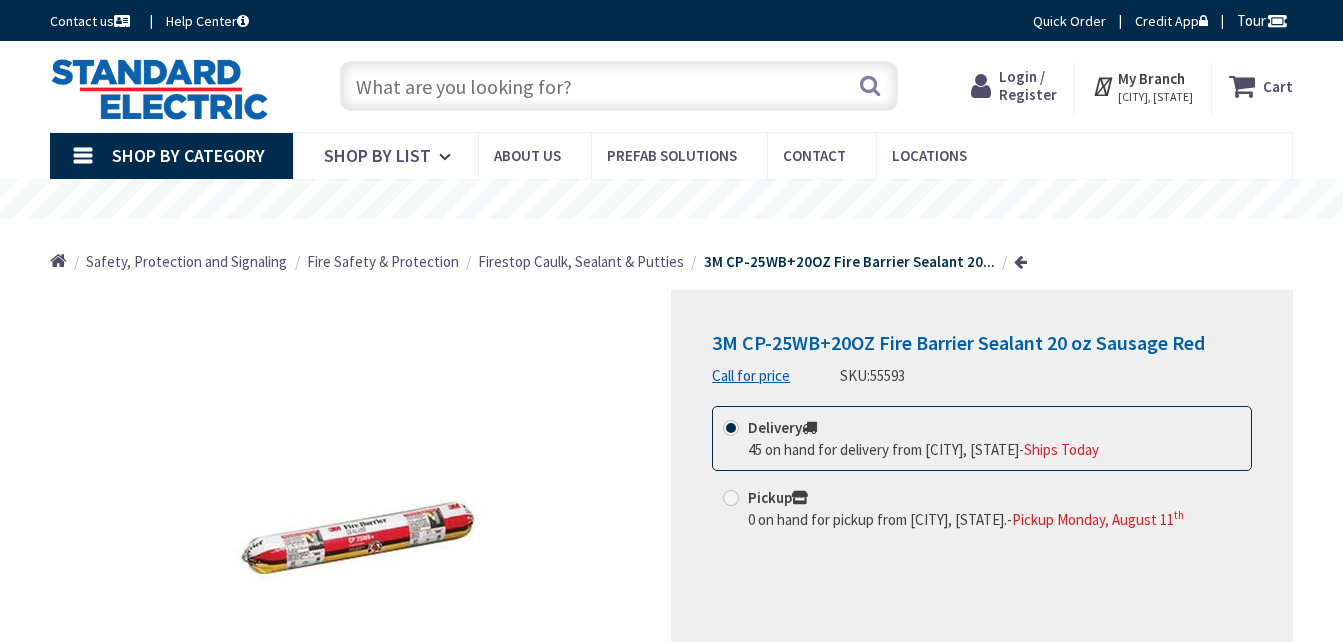 scroll, scrollTop: 0, scrollLeft: 0, axis: both 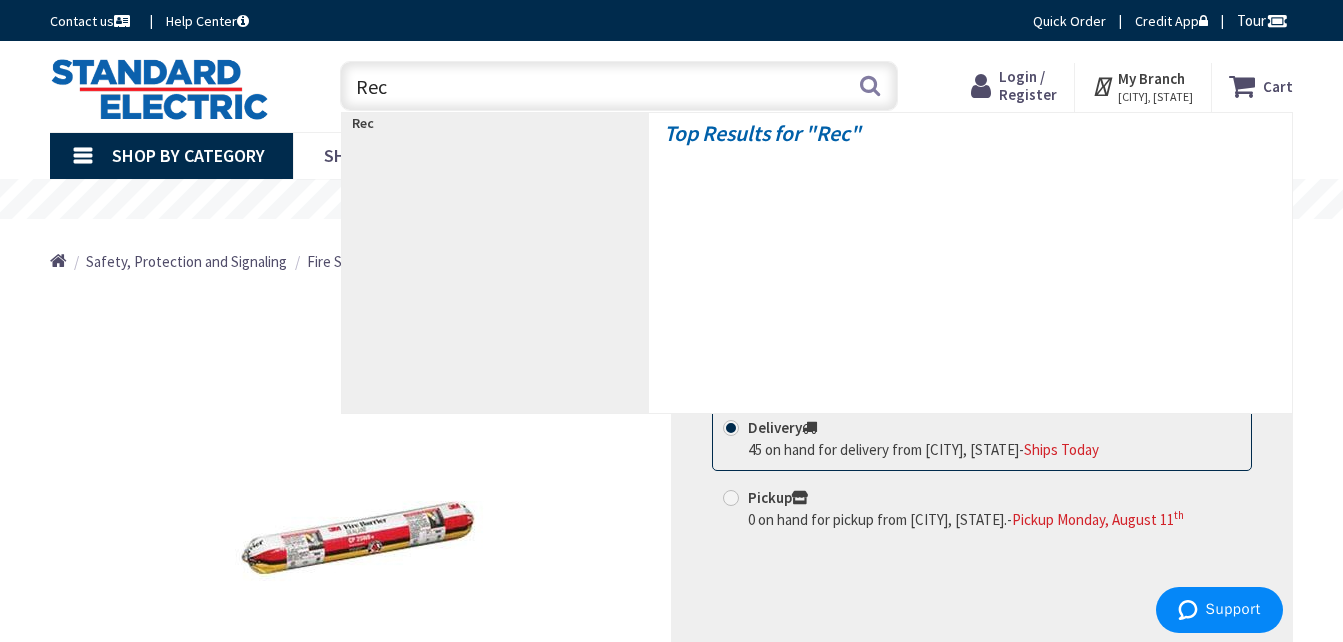 click on "Rec" at bounding box center [619, 86] 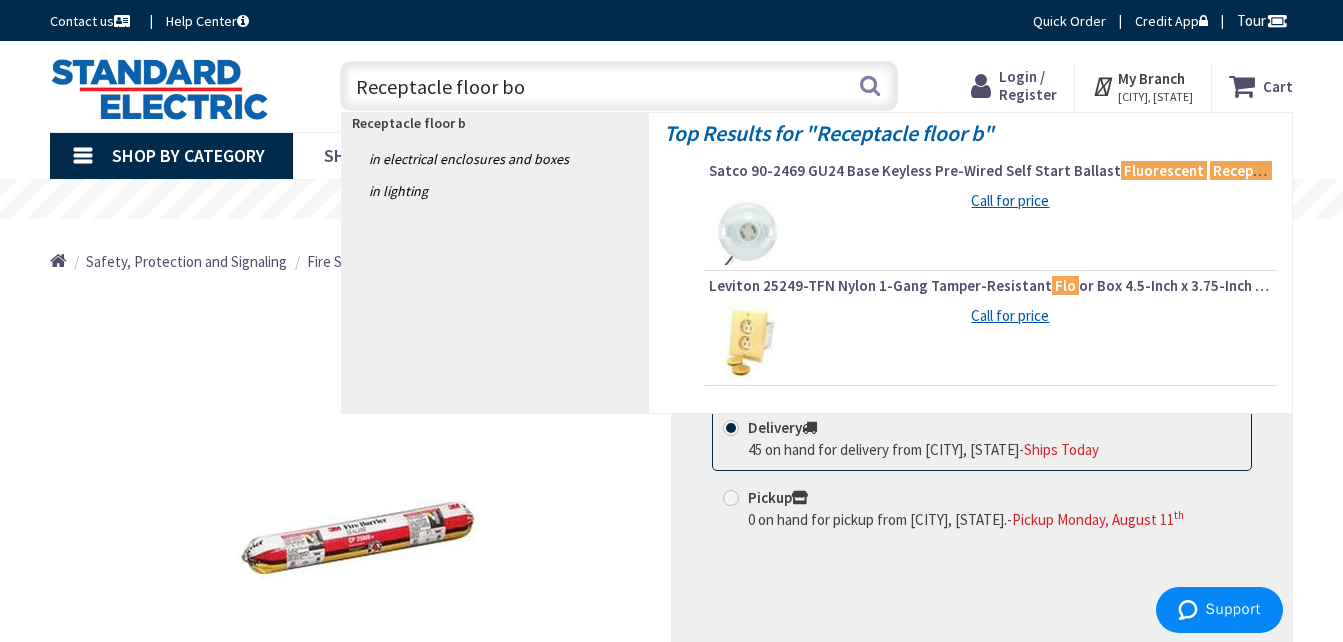 type on "Receptacle floor box" 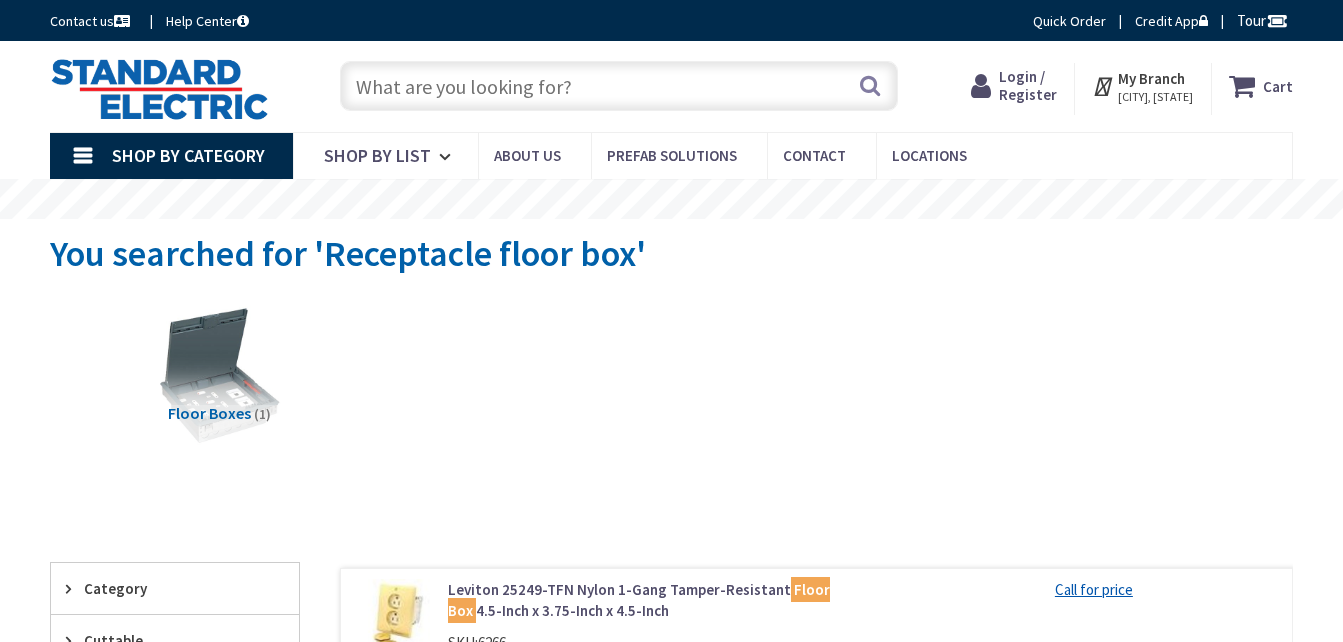 scroll, scrollTop: 0, scrollLeft: 0, axis: both 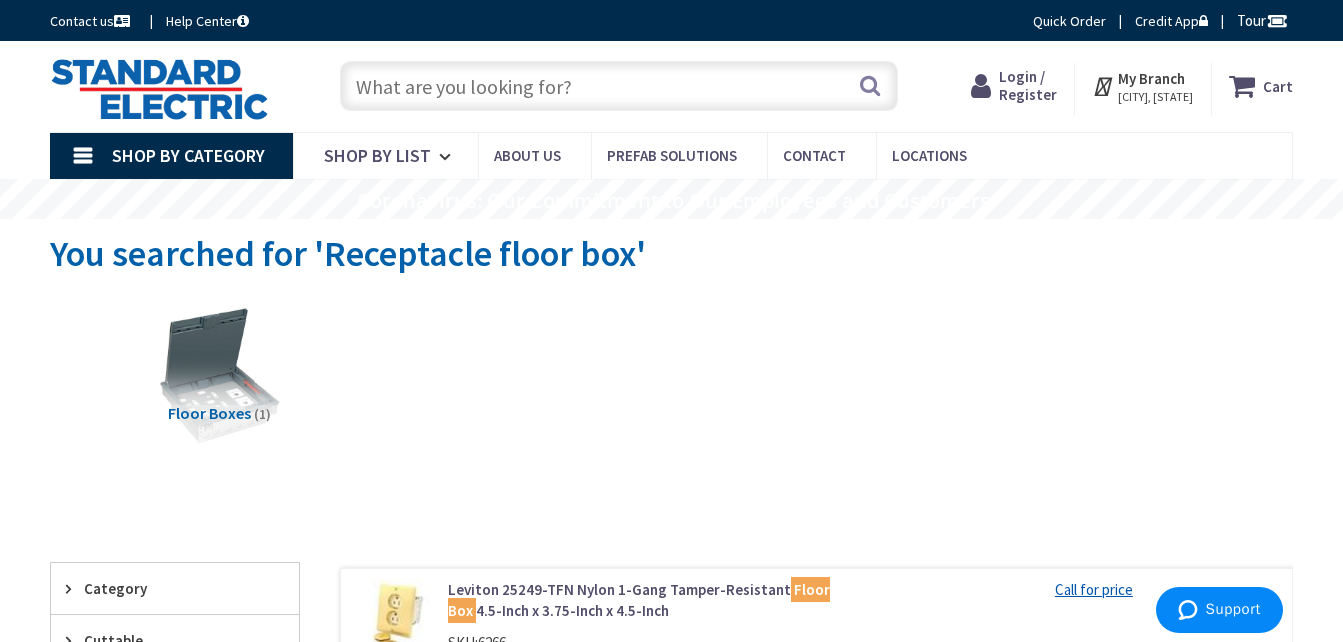 click at bounding box center [619, 86] 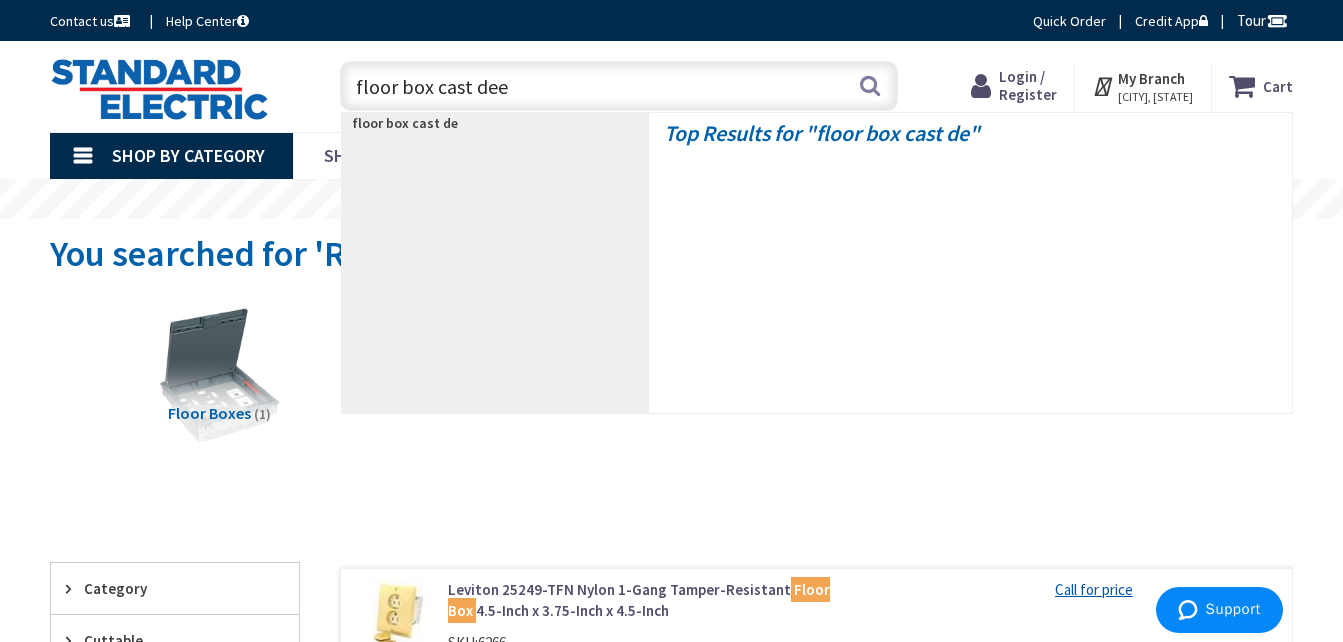 type on "floor box cast deep" 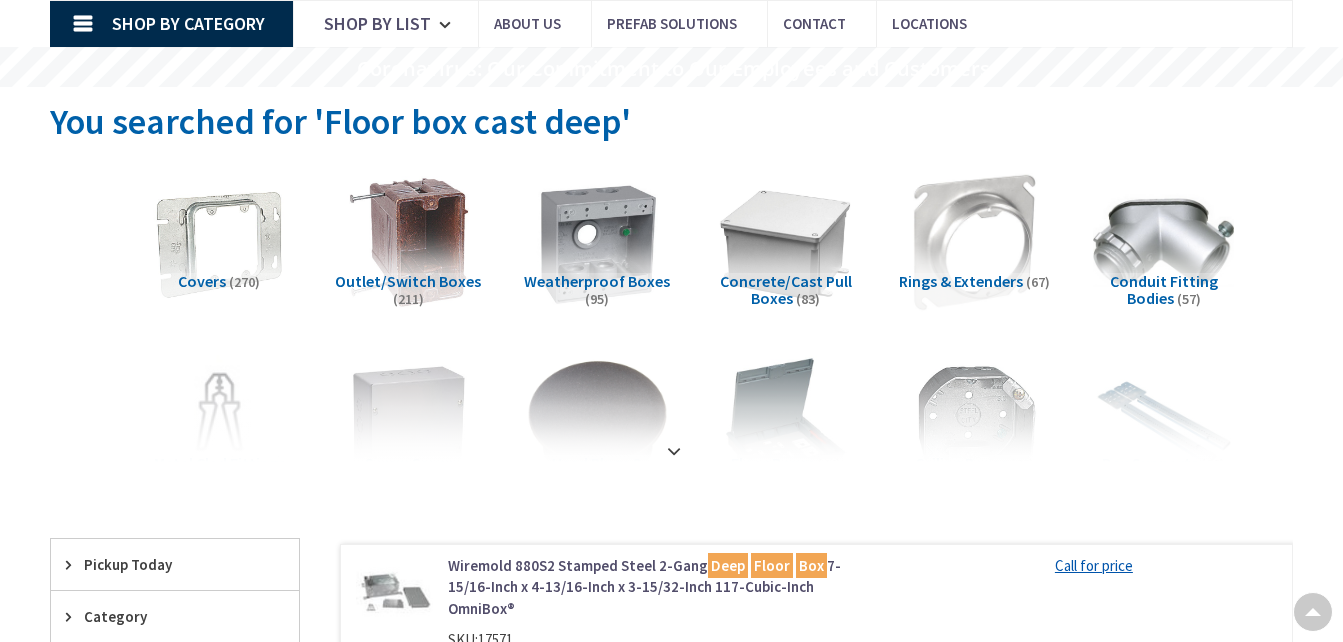 scroll, scrollTop: 132, scrollLeft: 0, axis: vertical 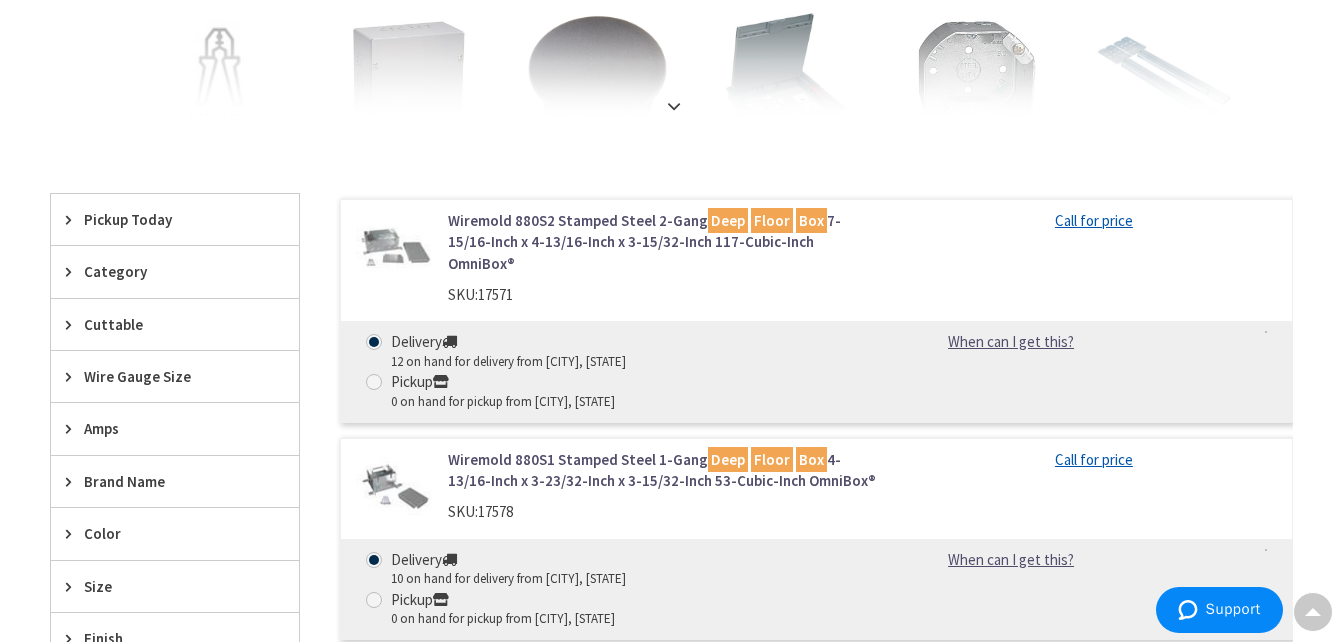 click on "Wiremold 880S2 Stamped Steel 2-Gang  Deep   Floor   Box  7-15/16-Inch x 4-13/16-Inch x 3-15/32-Inch 117-Cubic-Inch OmniBox®" at bounding box center [664, 242] 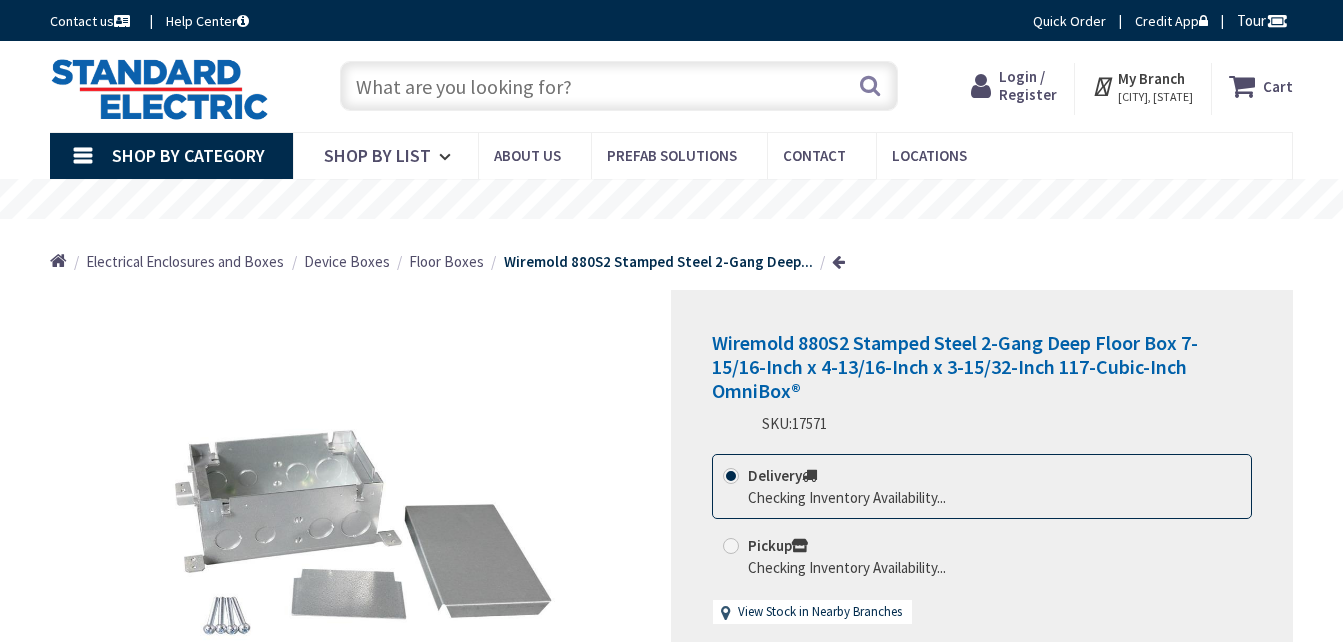 scroll, scrollTop: 0, scrollLeft: 0, axis: both 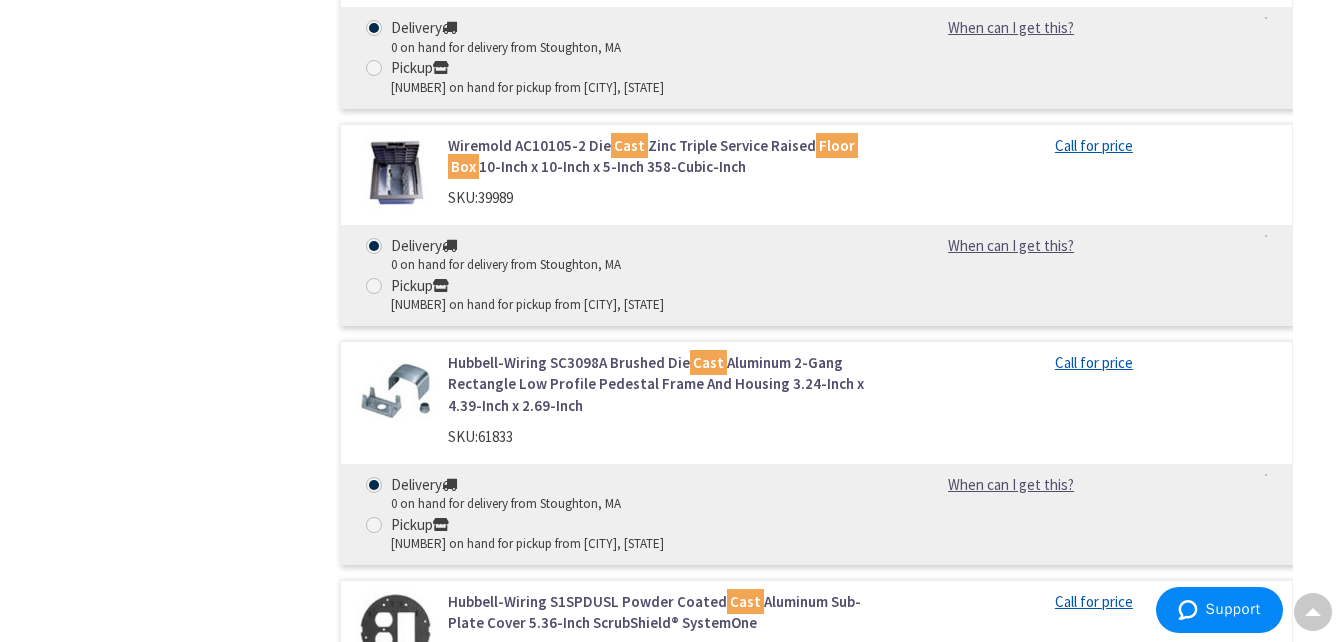 click on "Wiremold FPCTCAL Die  Cast  Aluminum Flanged Cover Assembly 6-1/2-Inch x 7-3/4-Inch FloorPort™" at bounding box center (664, 829) 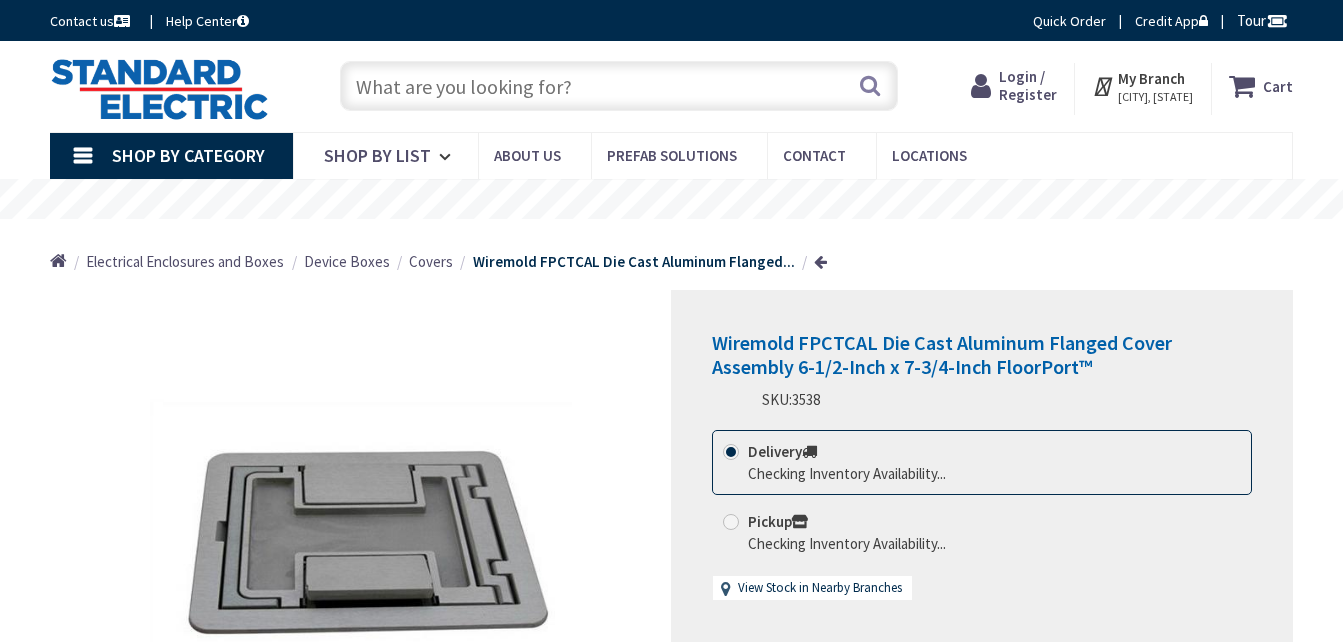 scroll, scrollTop: 0, scrollLeft: 0, axis: both 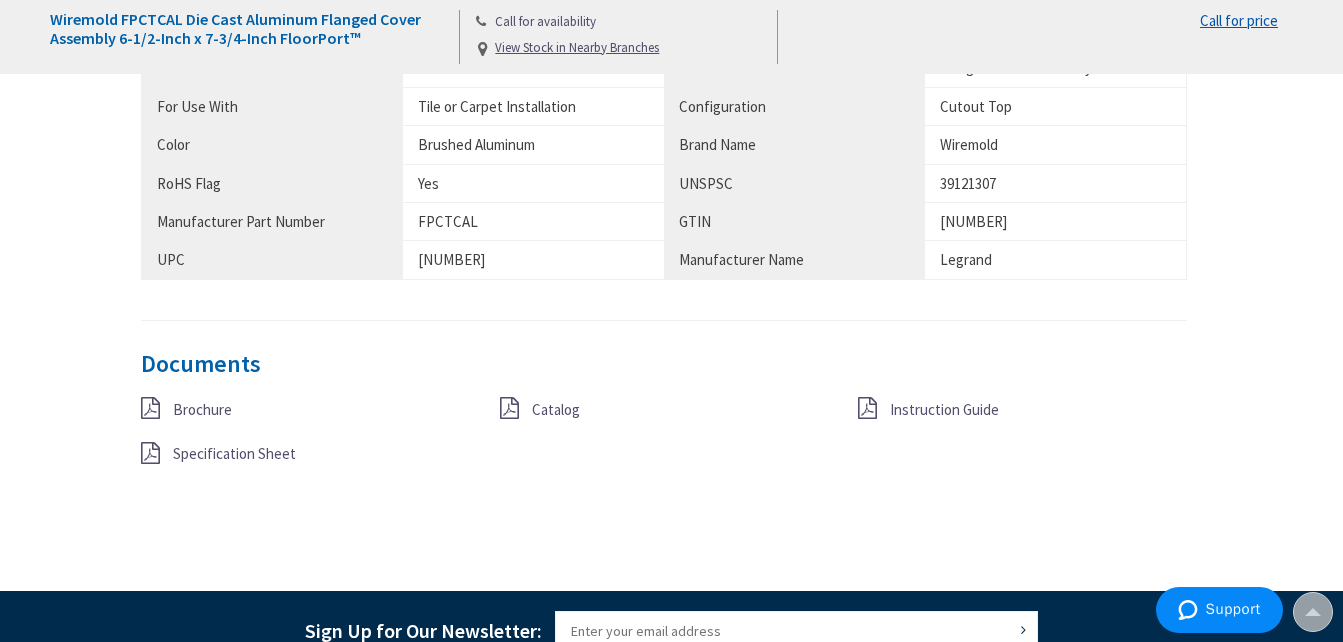 click on "Instruction Guide" at bounding box center [944, 409] 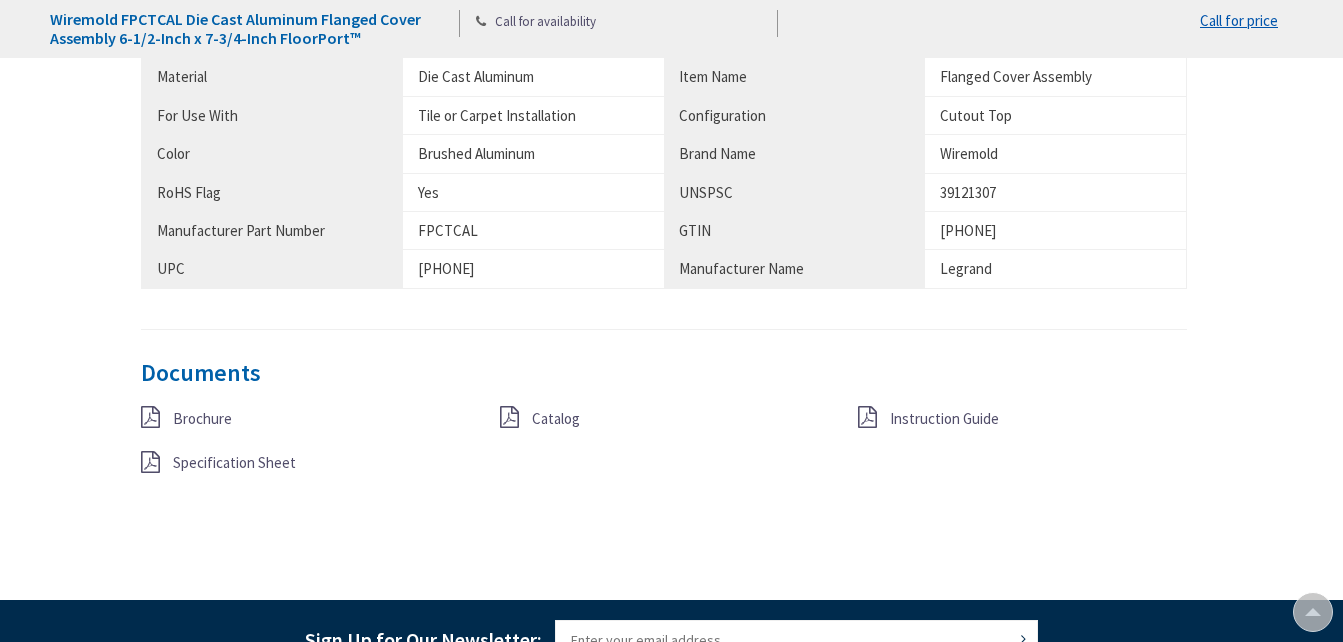 scroll, scrollTop: 1259, scrollLeft: 0, axis: vertical 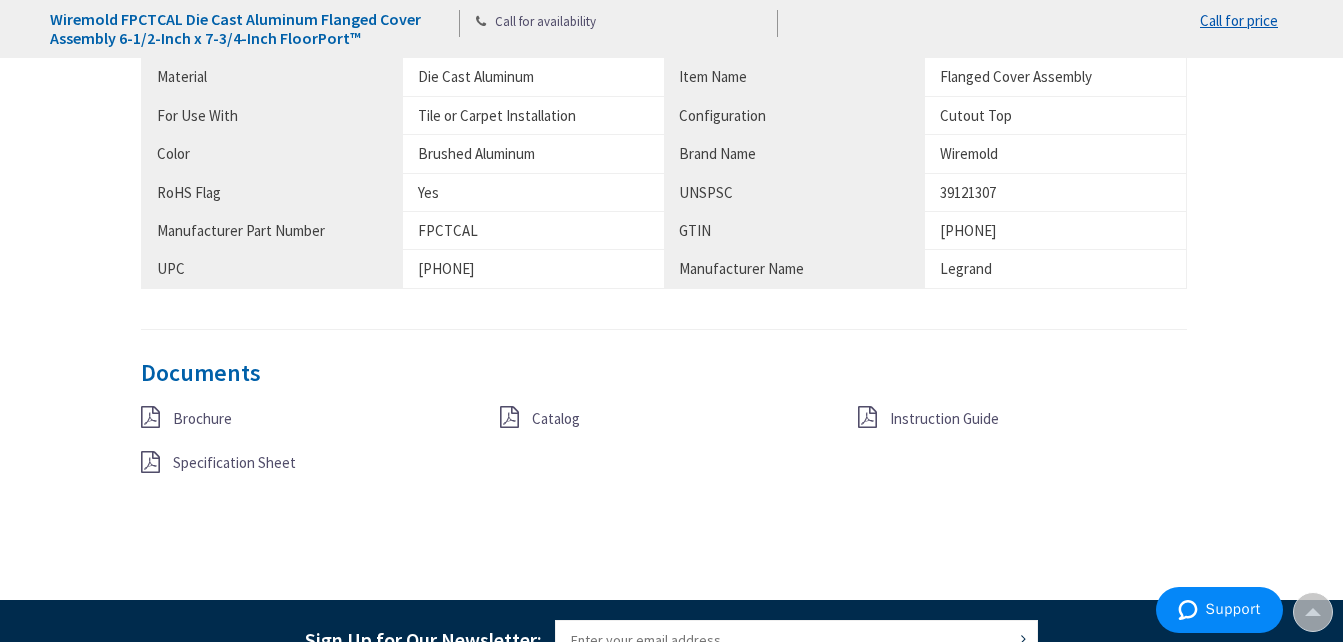 click on "Catalog" at bounding box center [556, 418] 